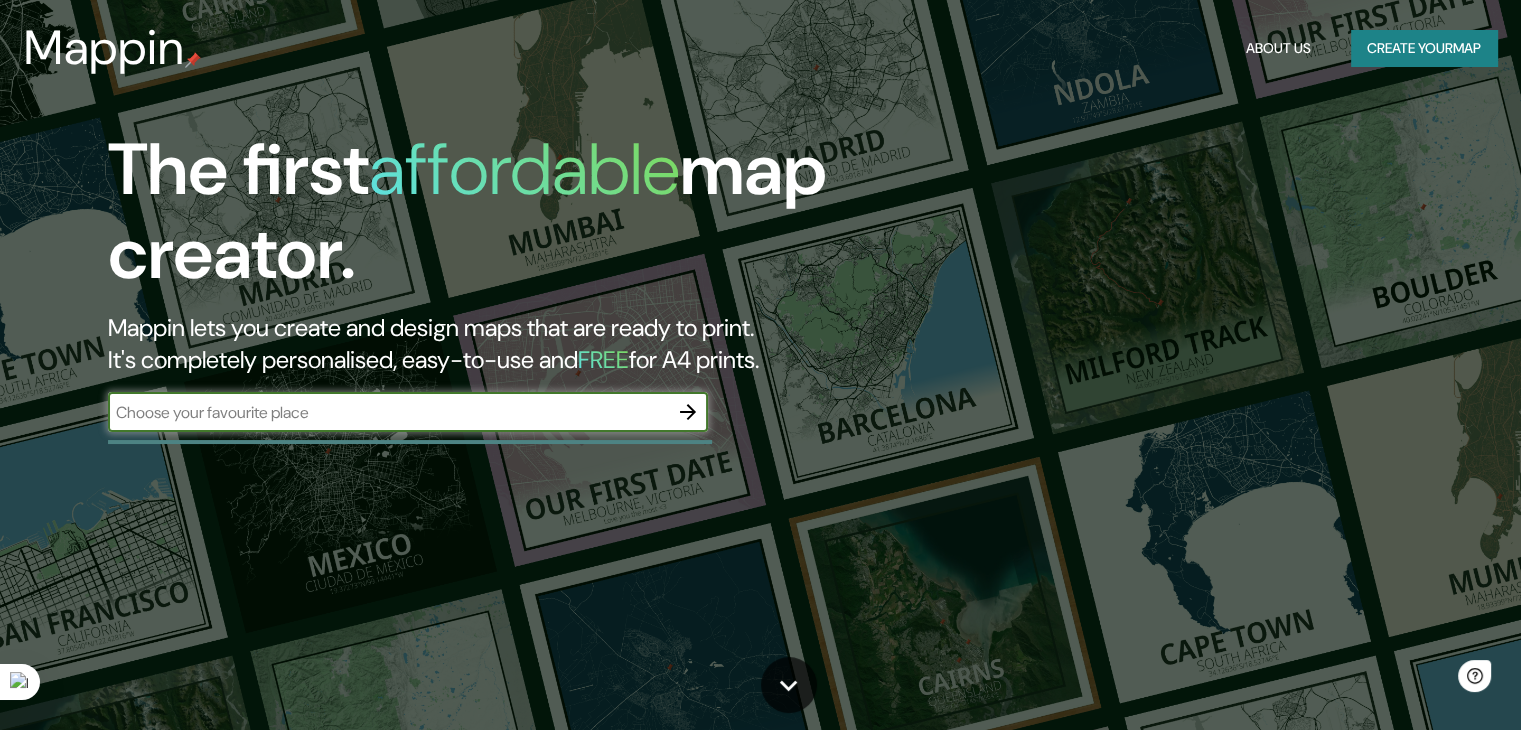 scroll, scrollTop: 0, scrollLeft: 0, axis: both 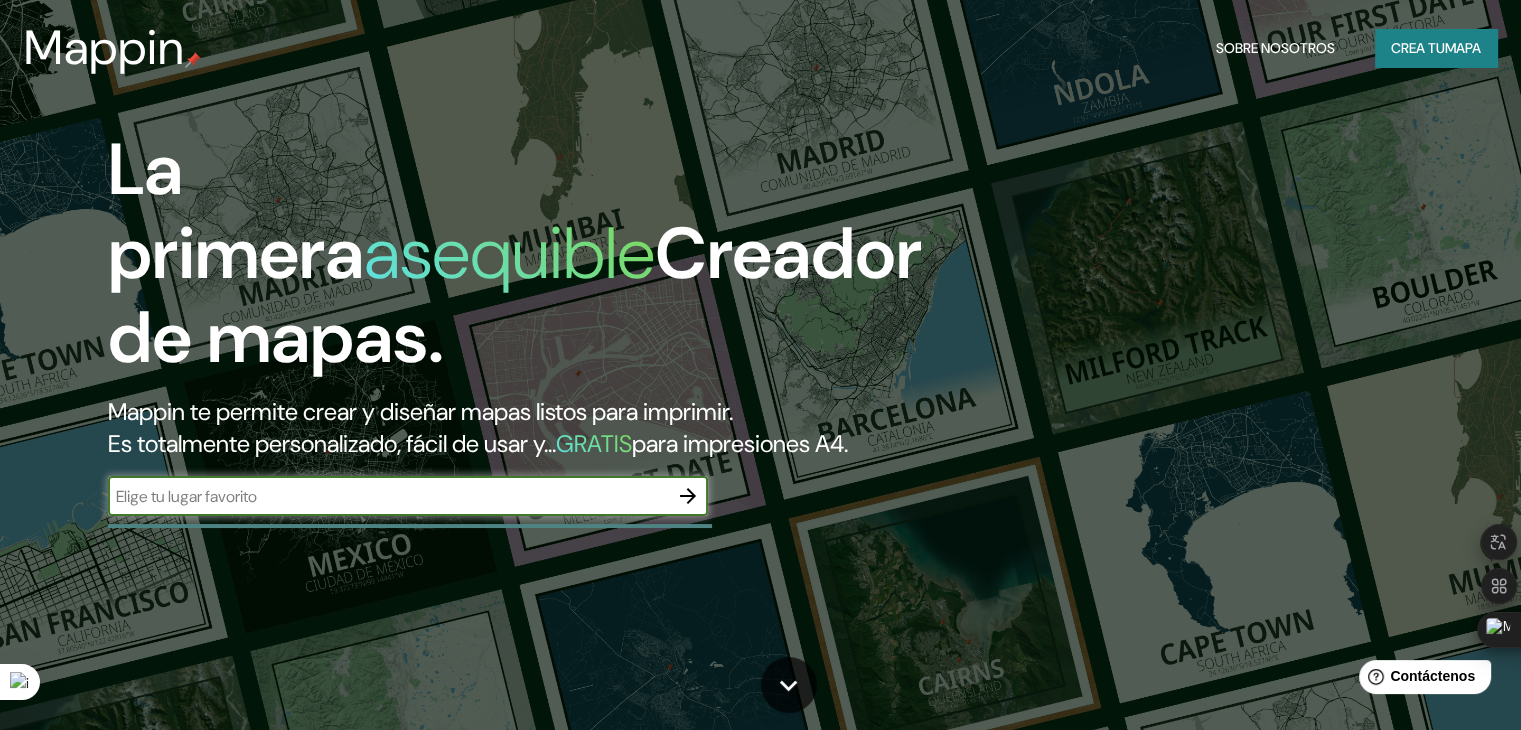 click at bounding box center (388, 496) 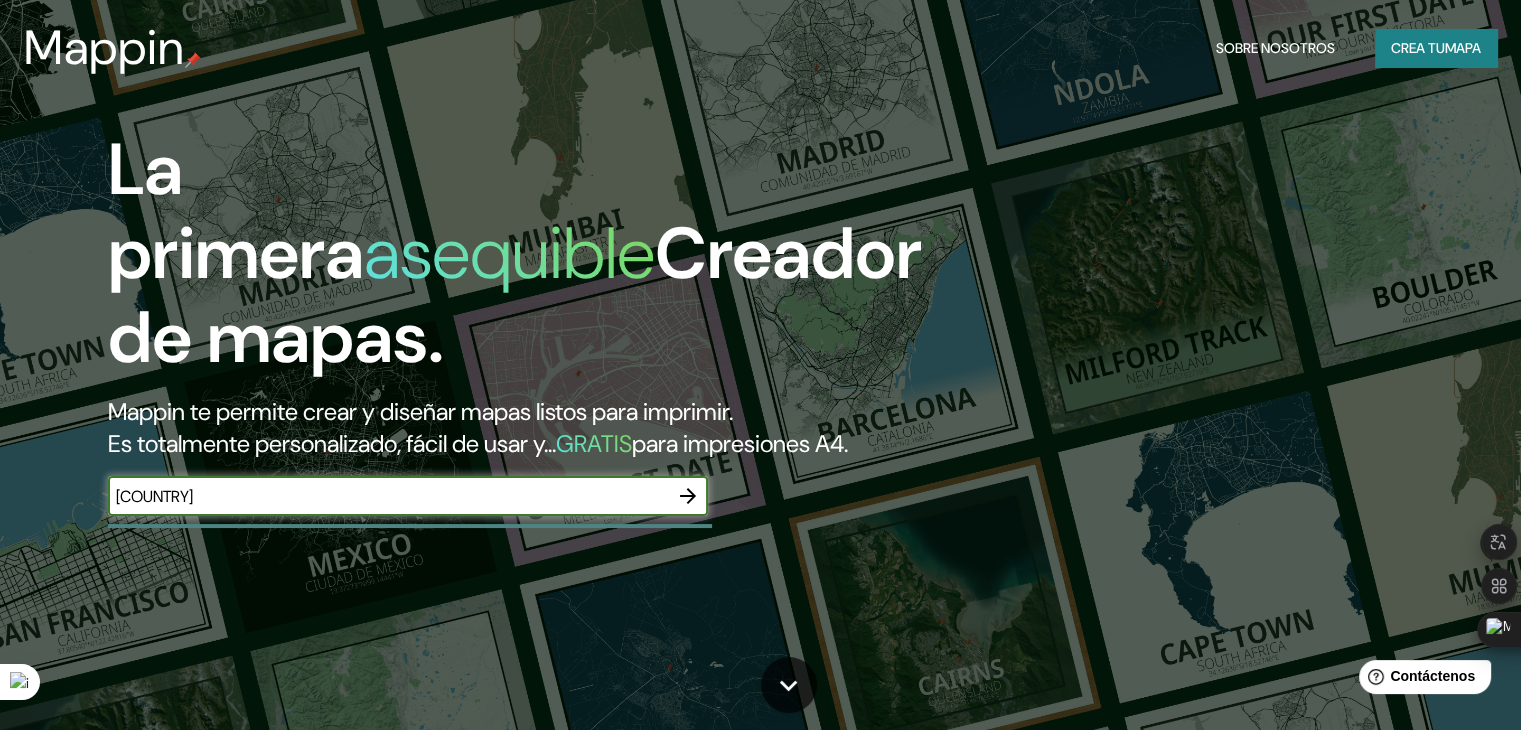 type on "[COUNTRY]" 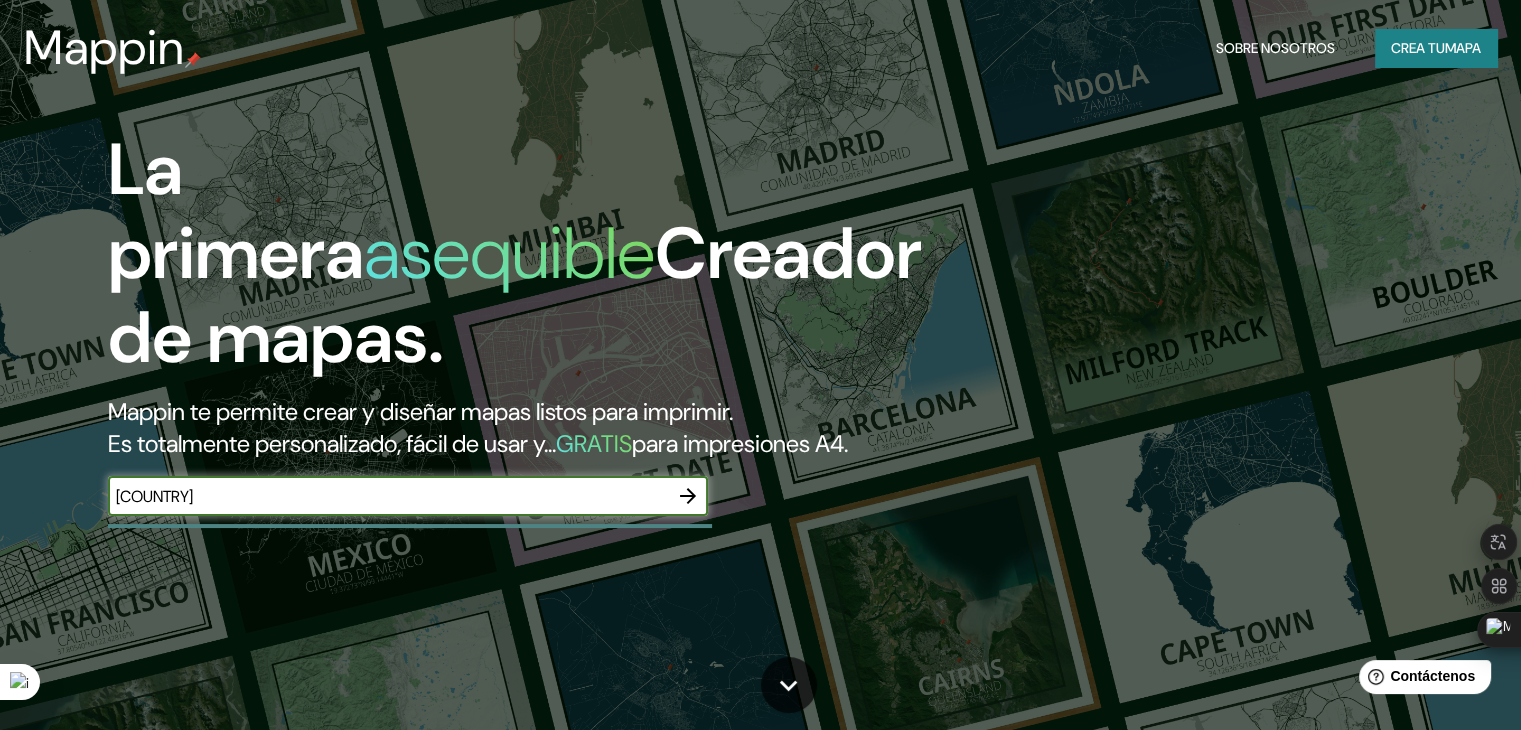 click 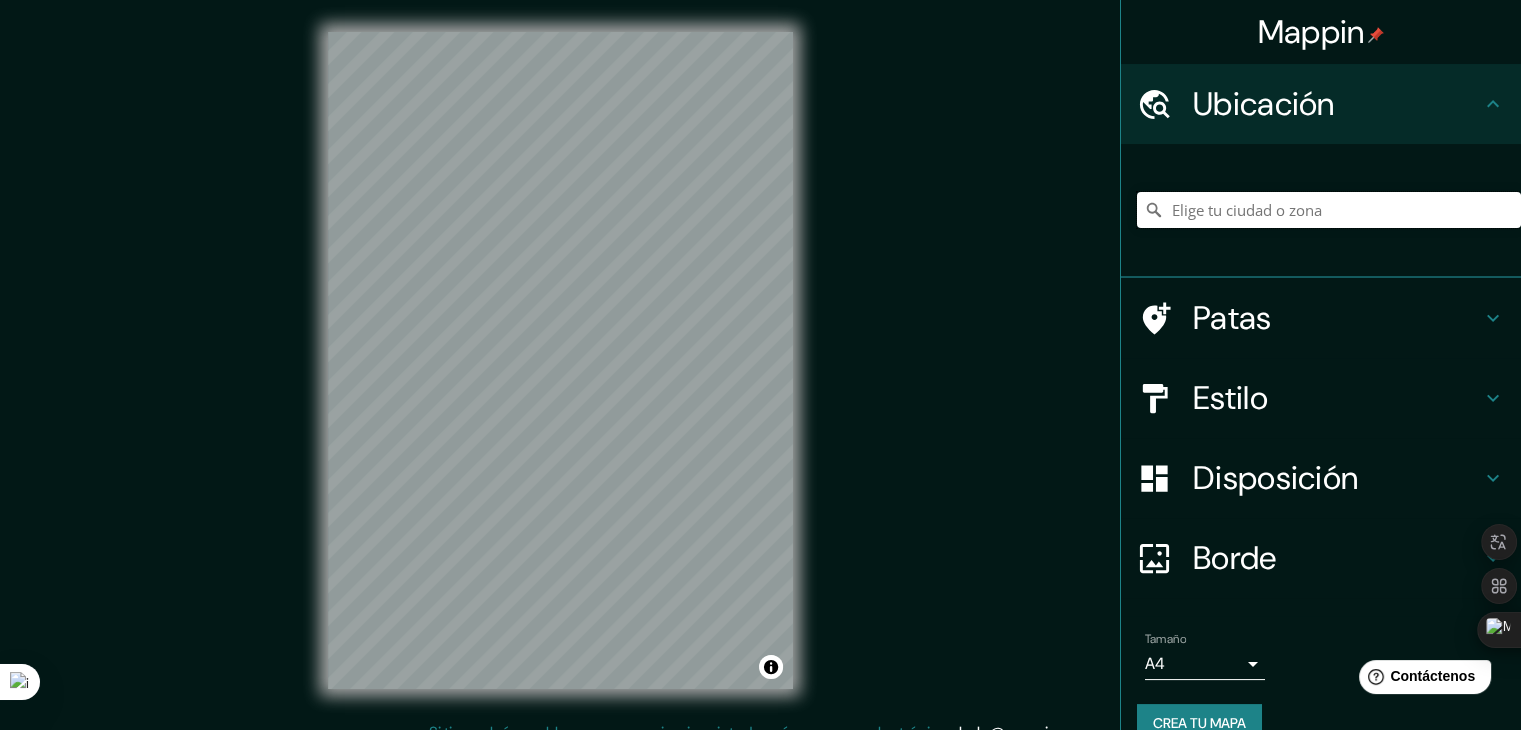click at bounding box center [1329, 210] 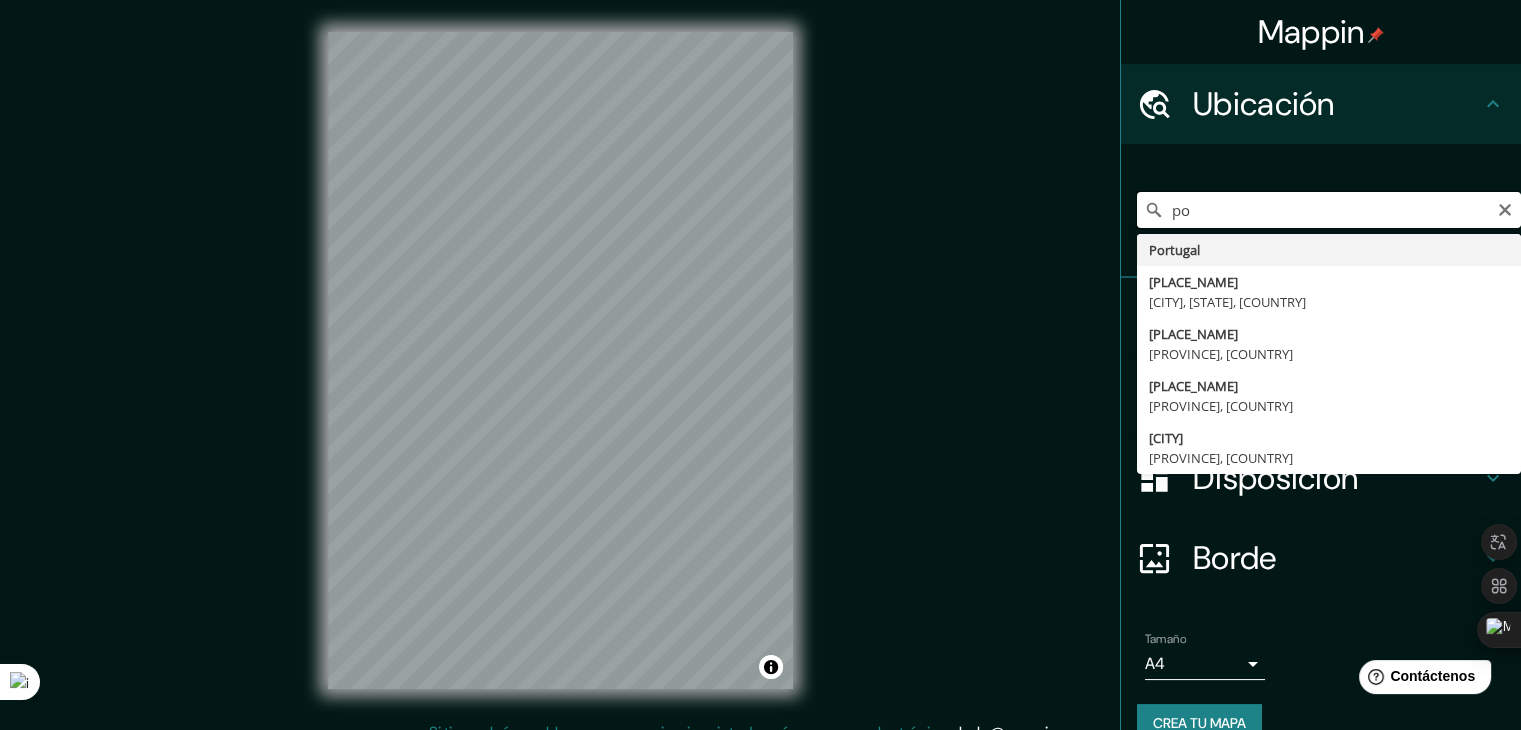 type on "p" 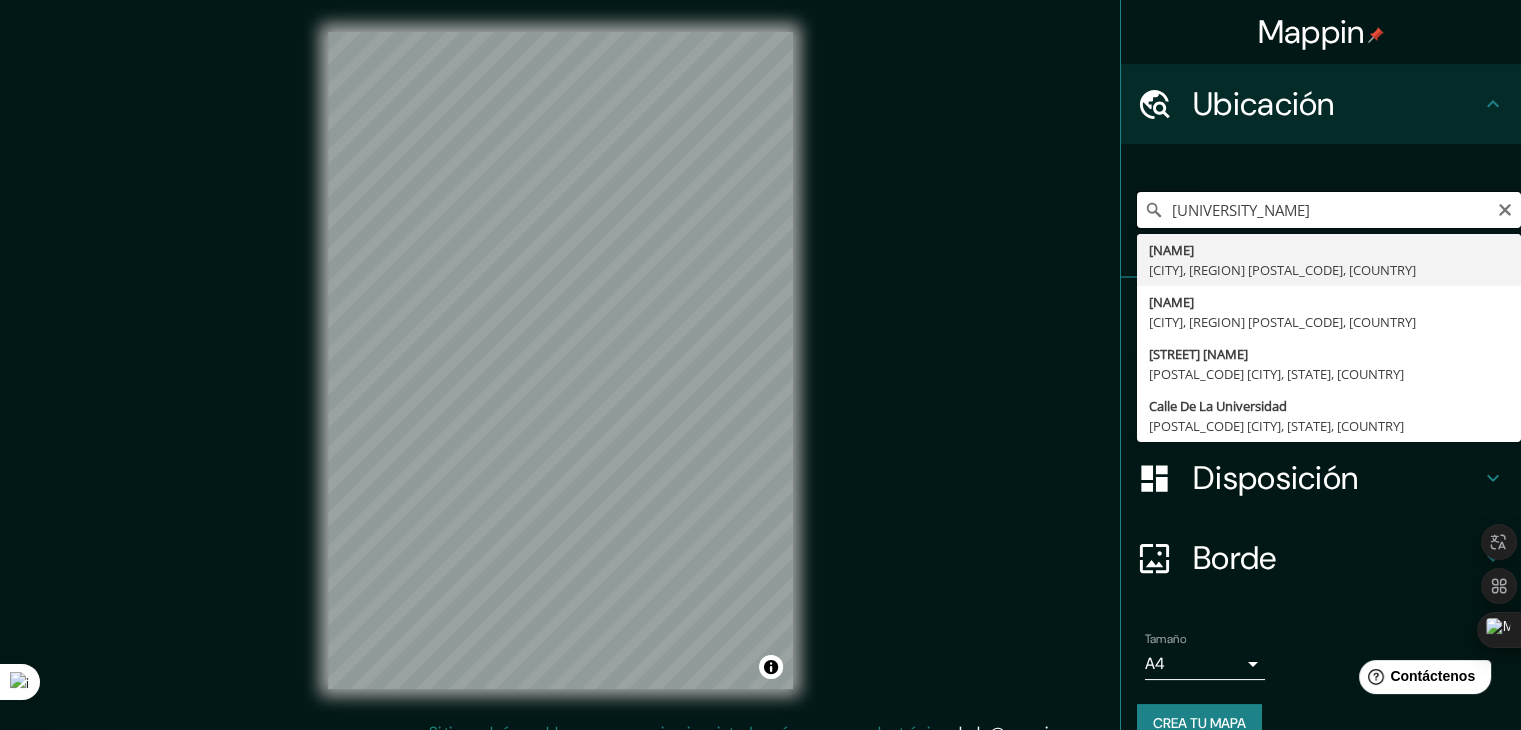 drag, startPoint x: 1356, startPoint y: 215, endPoint x: 891, endPoint y: 246, distance: 466.0322 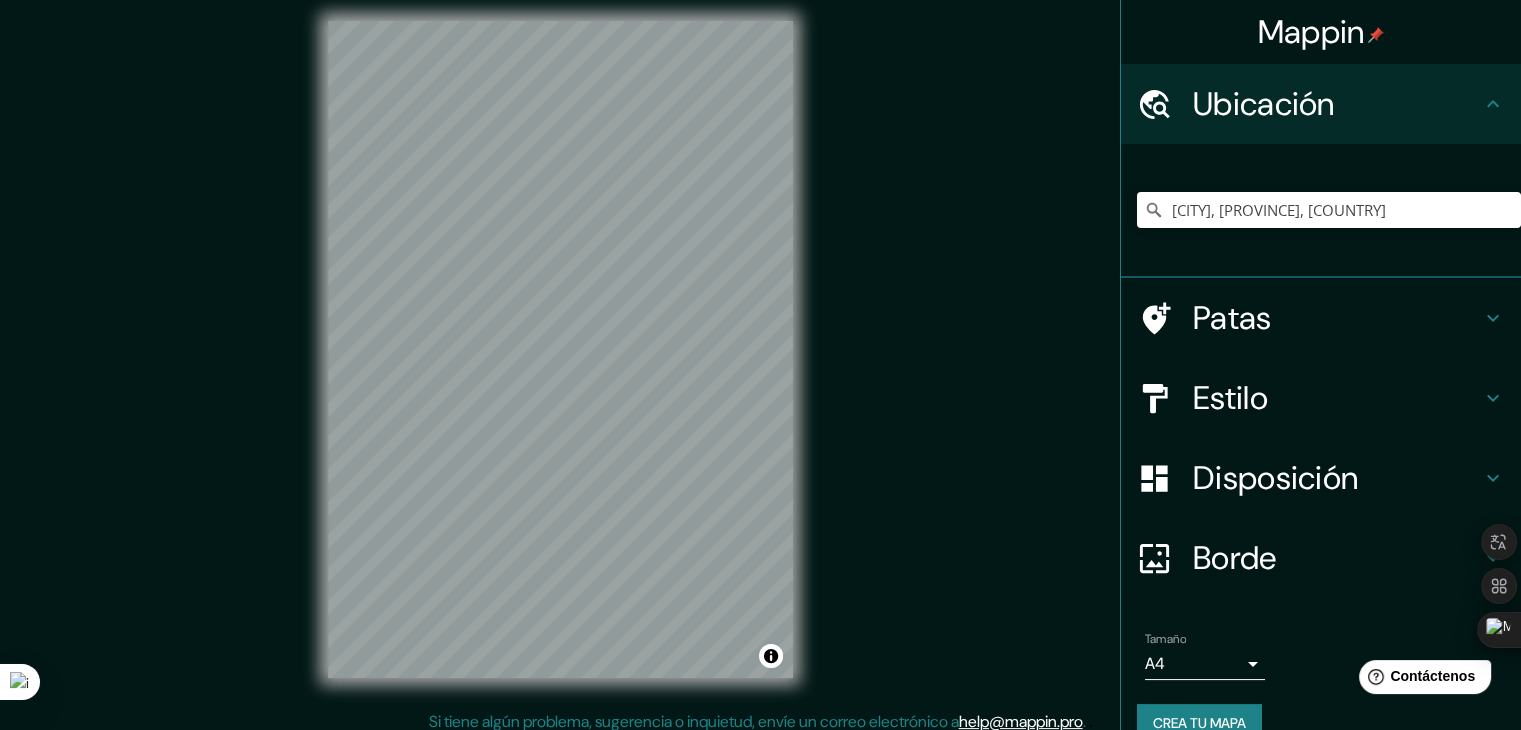 scroll, scrollTop: 13, scrollLeft: 0, axis: vertical 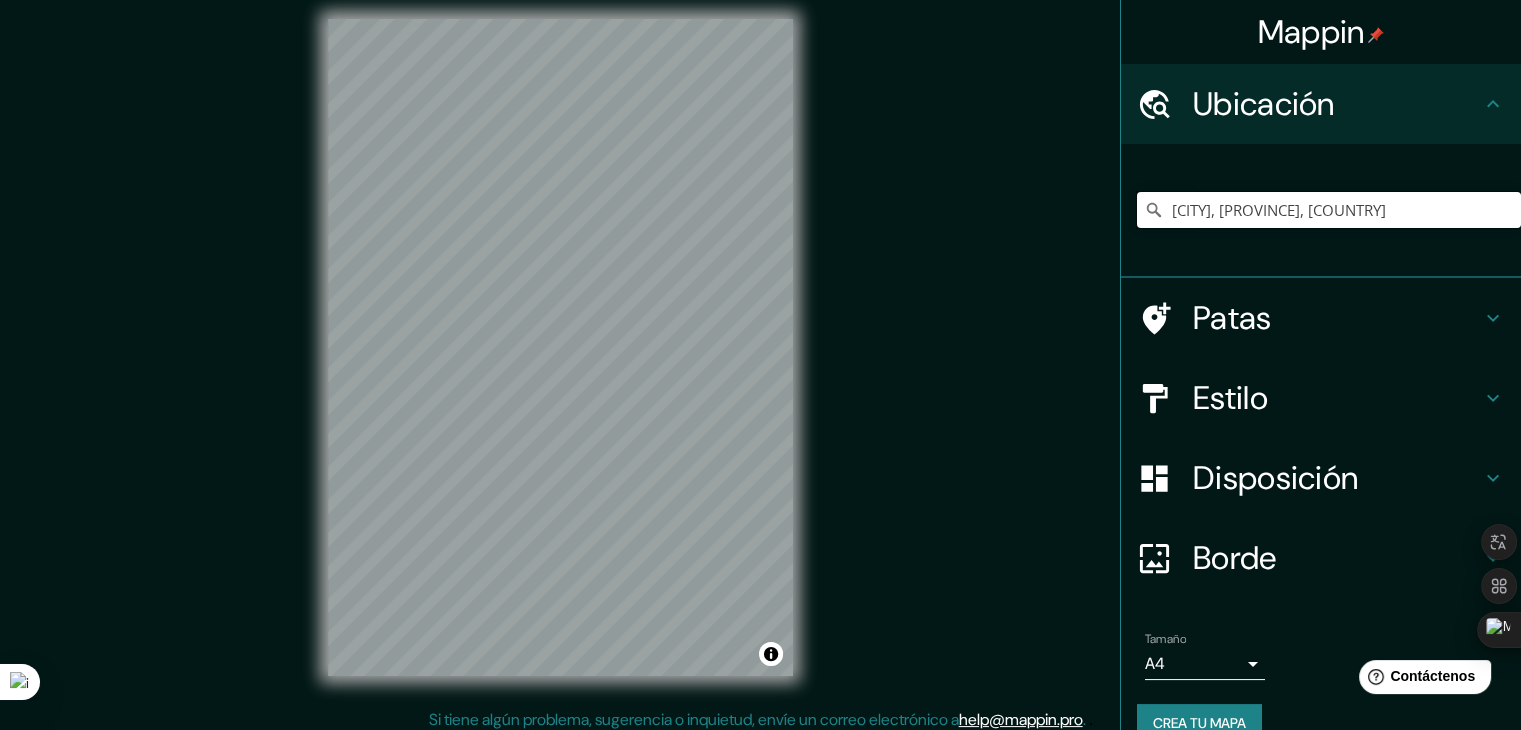 drag, startPoint x: 1403, startPoint y: 202, endPoint x: 996, endPoint y: 210, distance: 407.0786 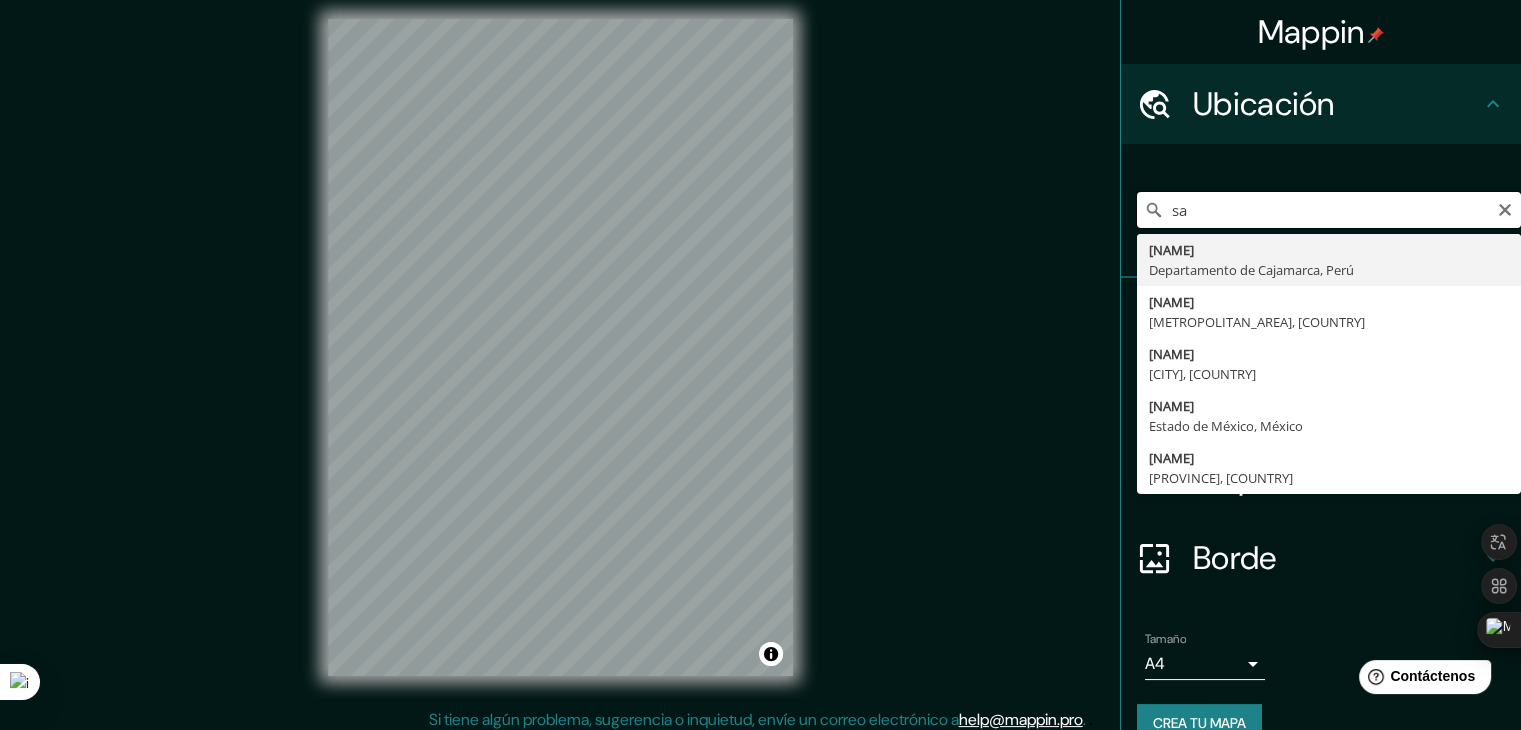 type on "s" 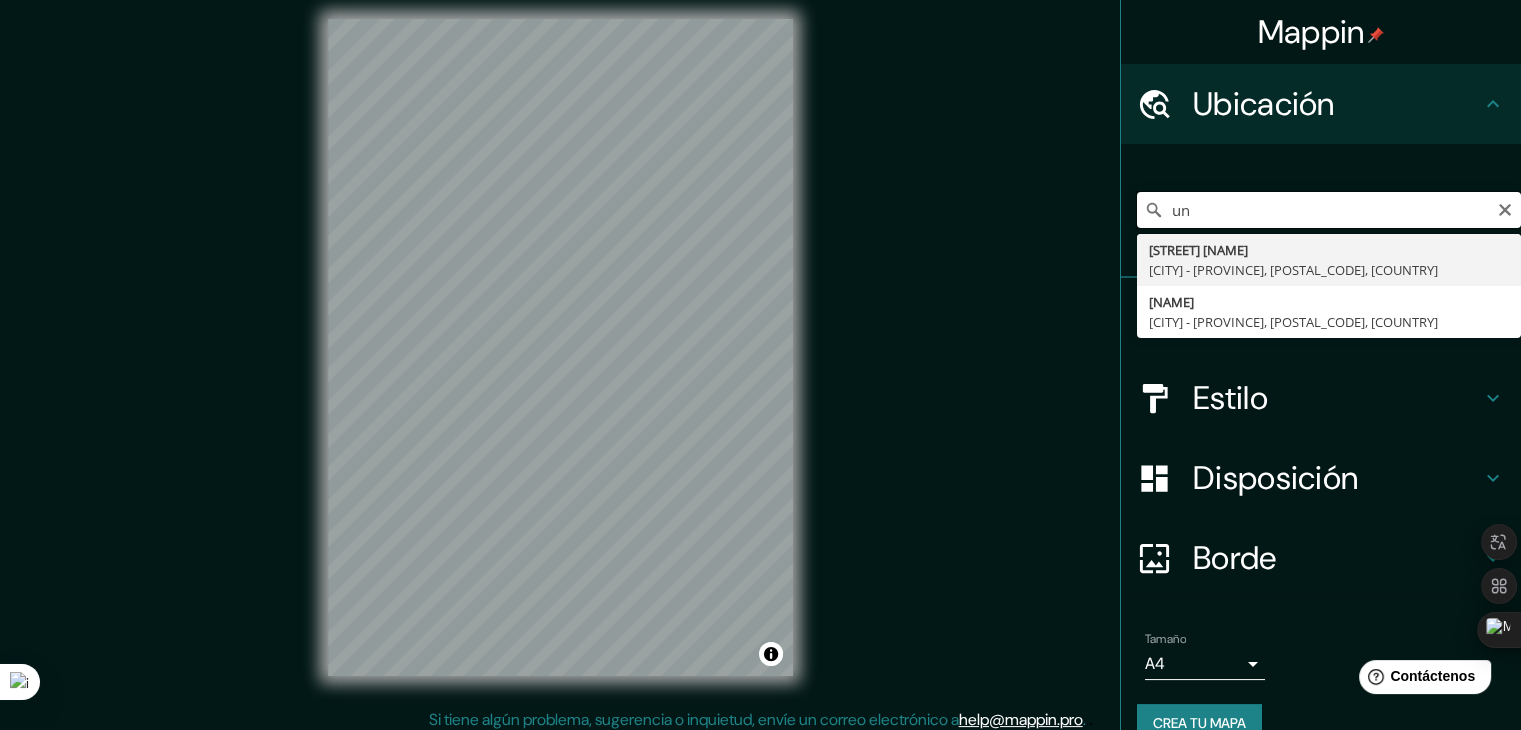 type on "u" 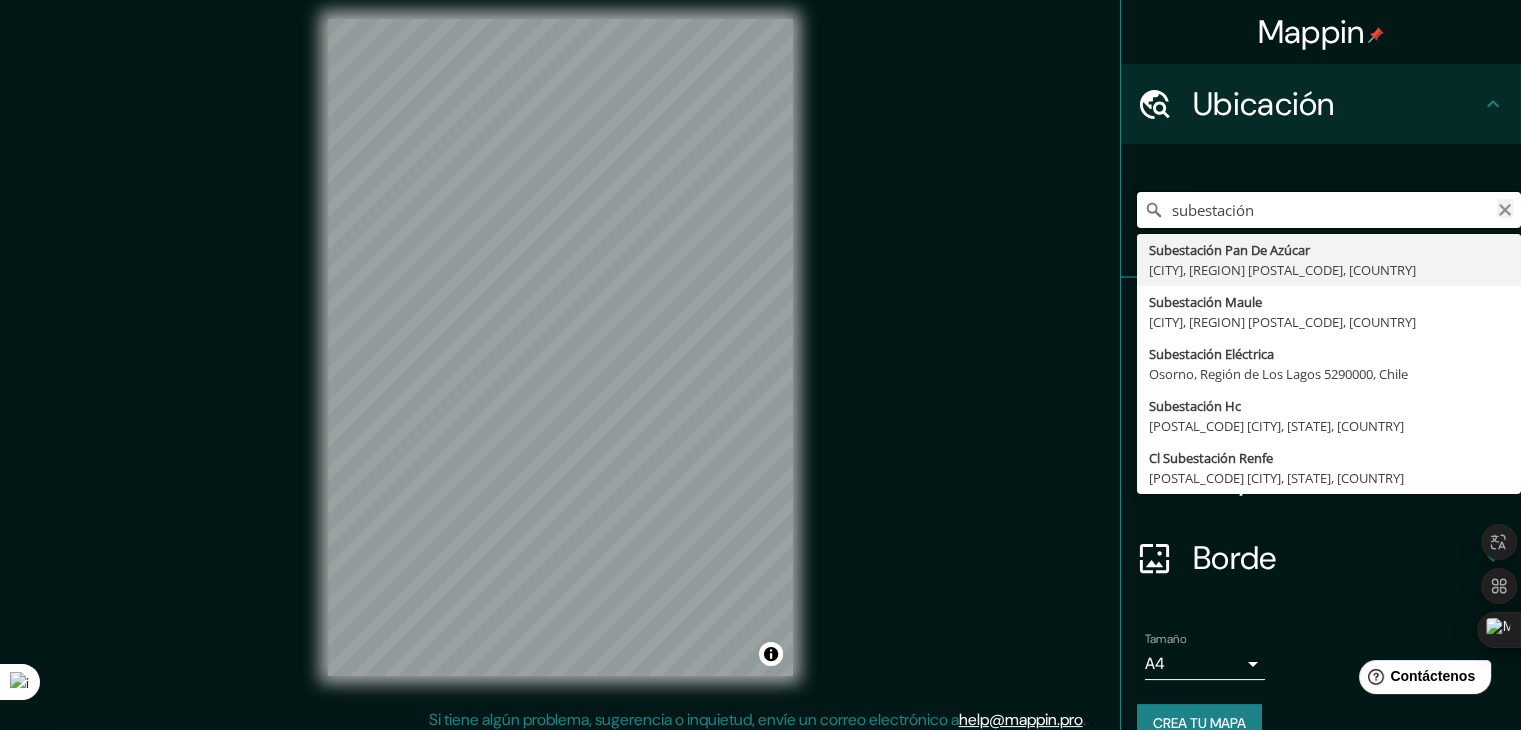 type on "subestación" 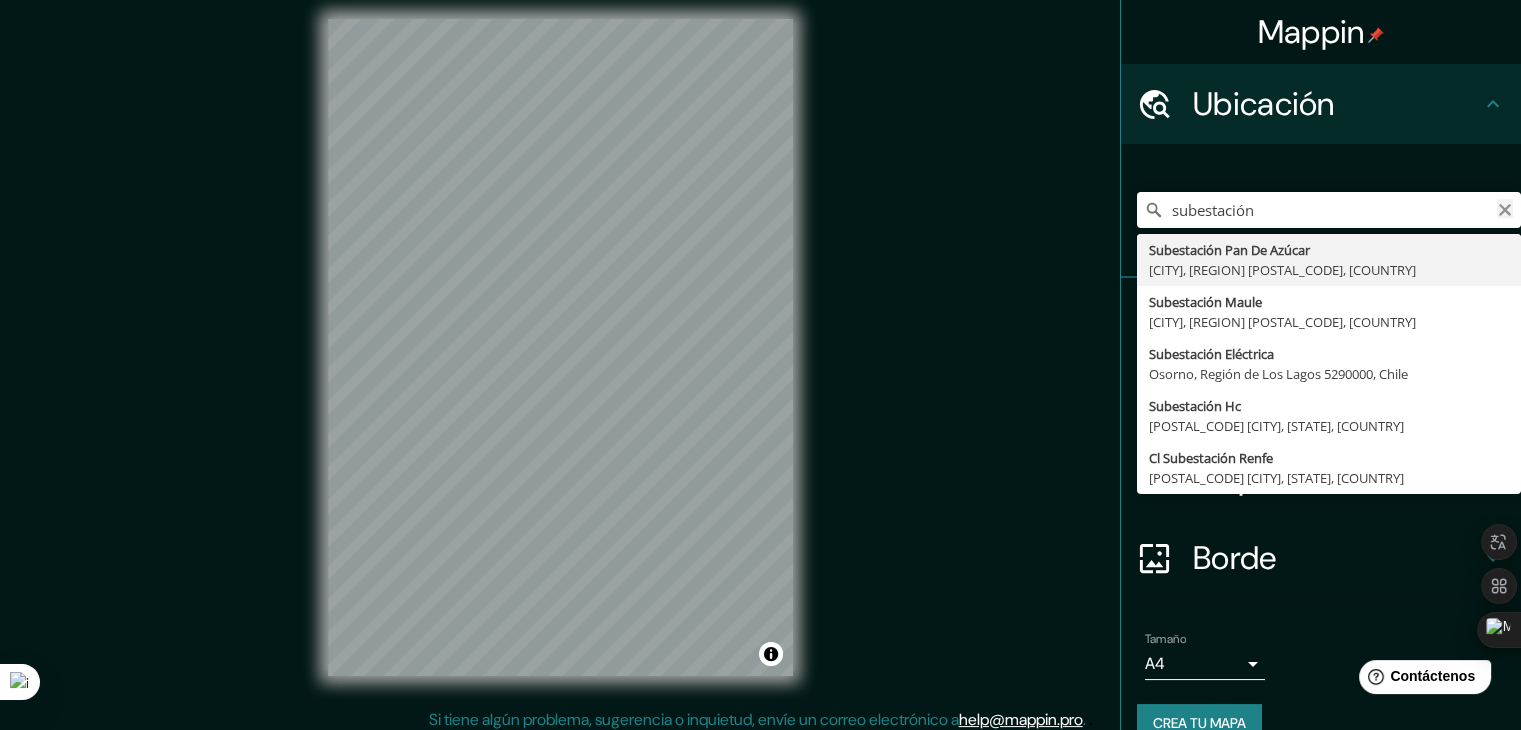 click 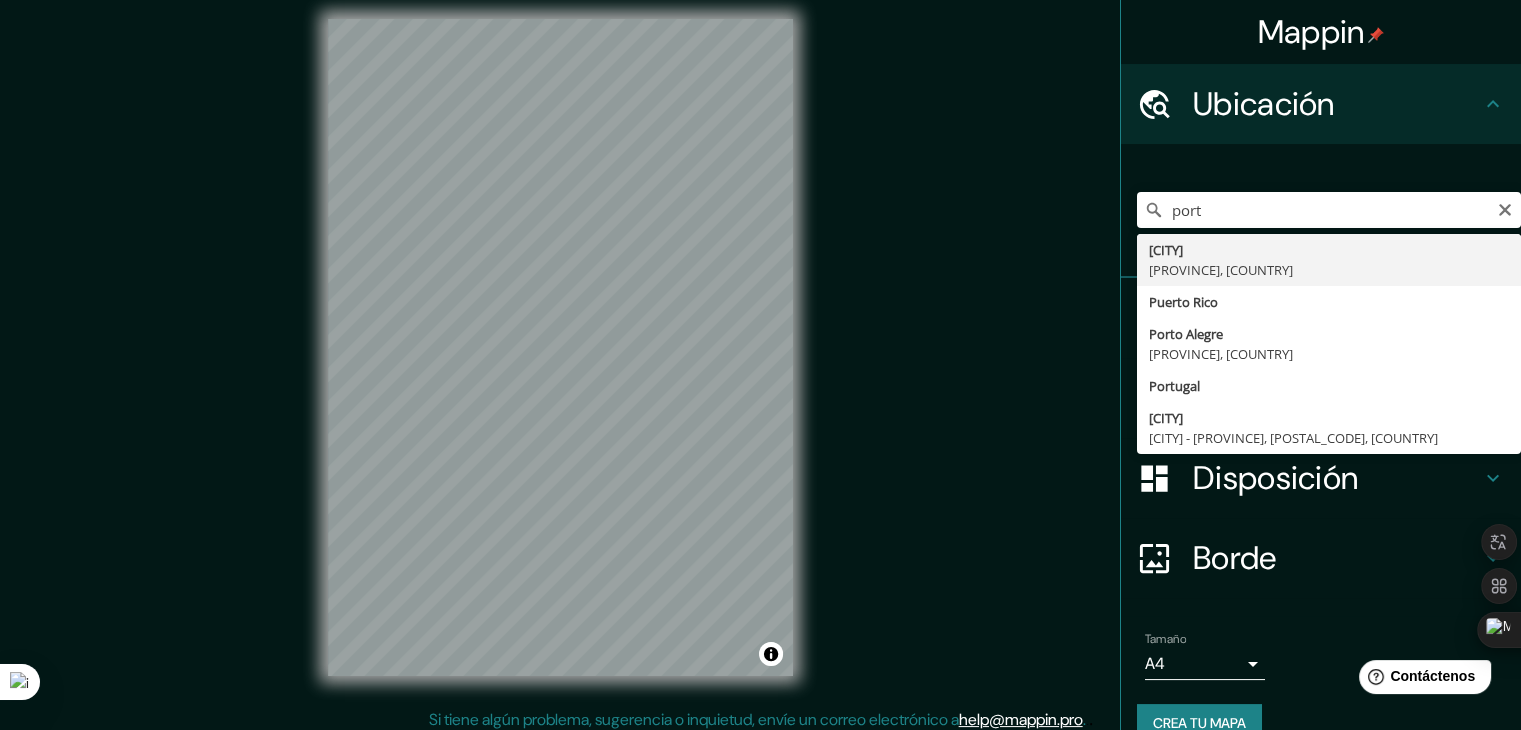 type on "[CITY], [PROVINCE], [COUNTRY]" 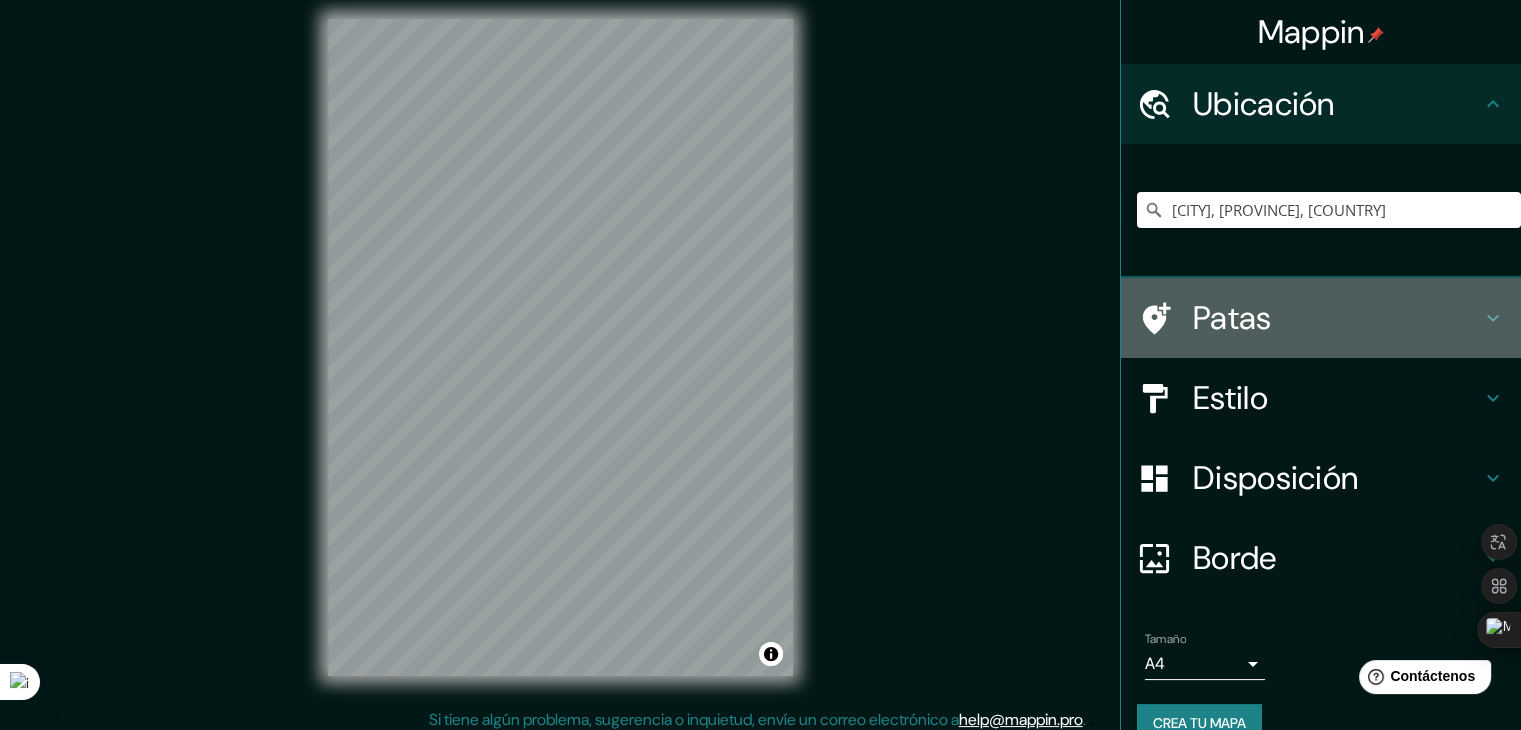 click 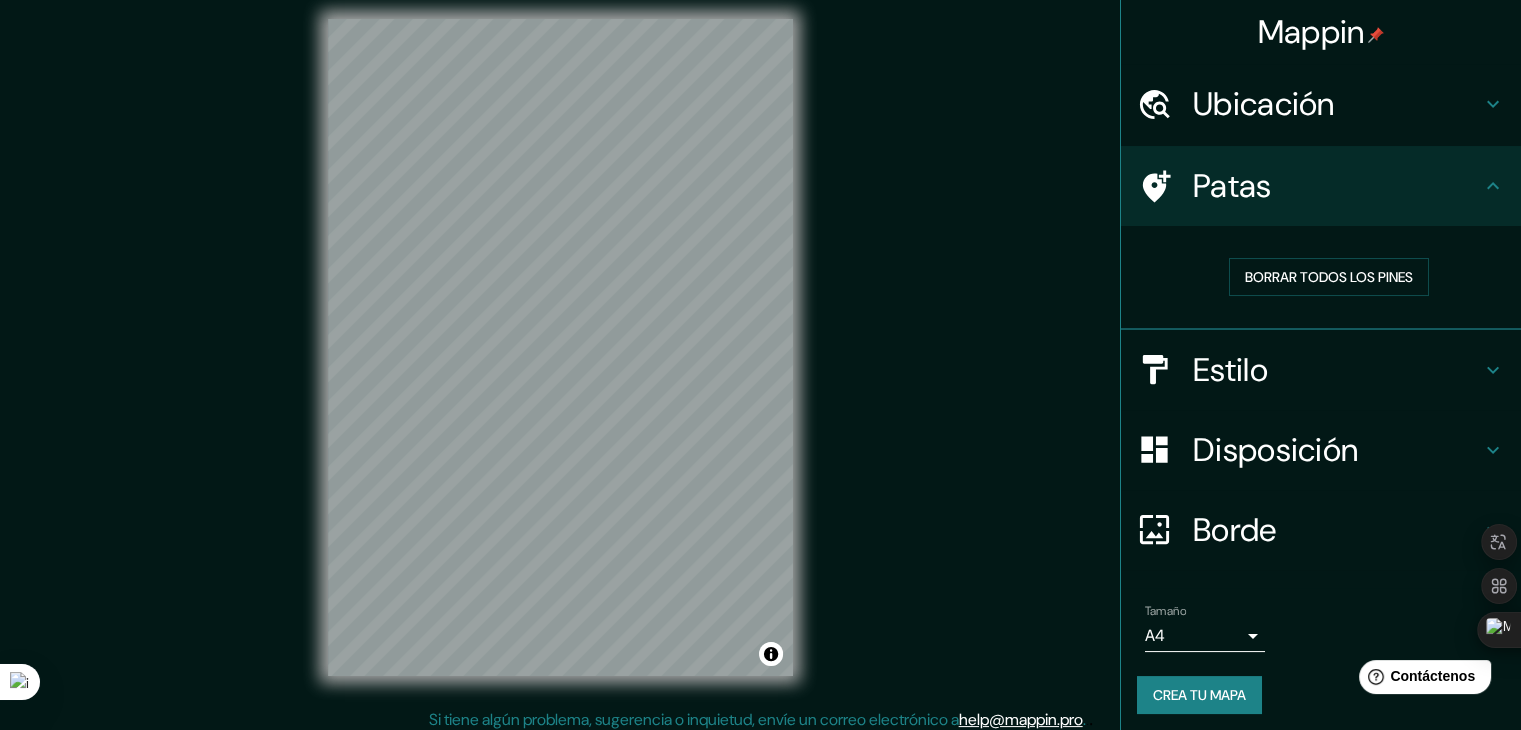 click on "Patas" at bounding box center (1337, 186) 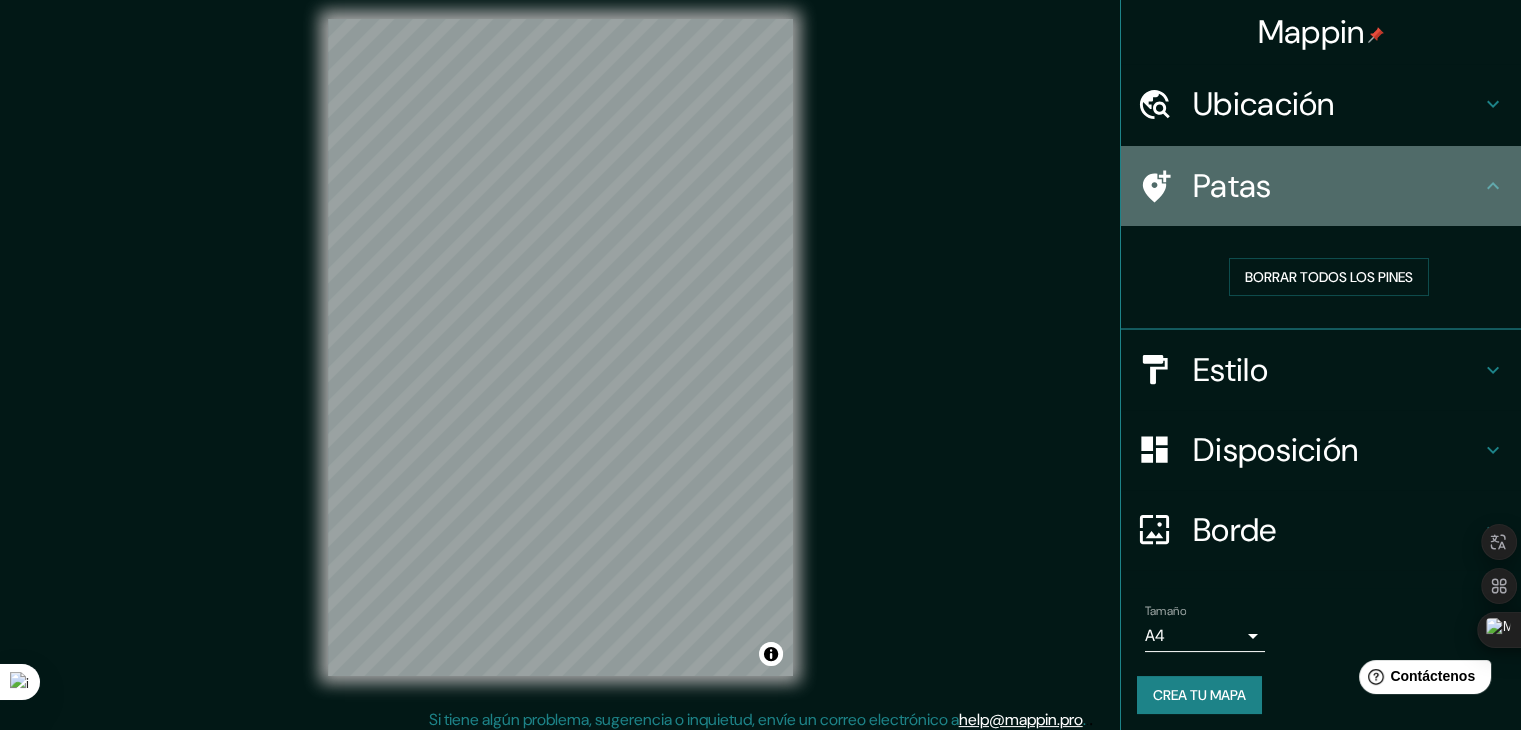 click 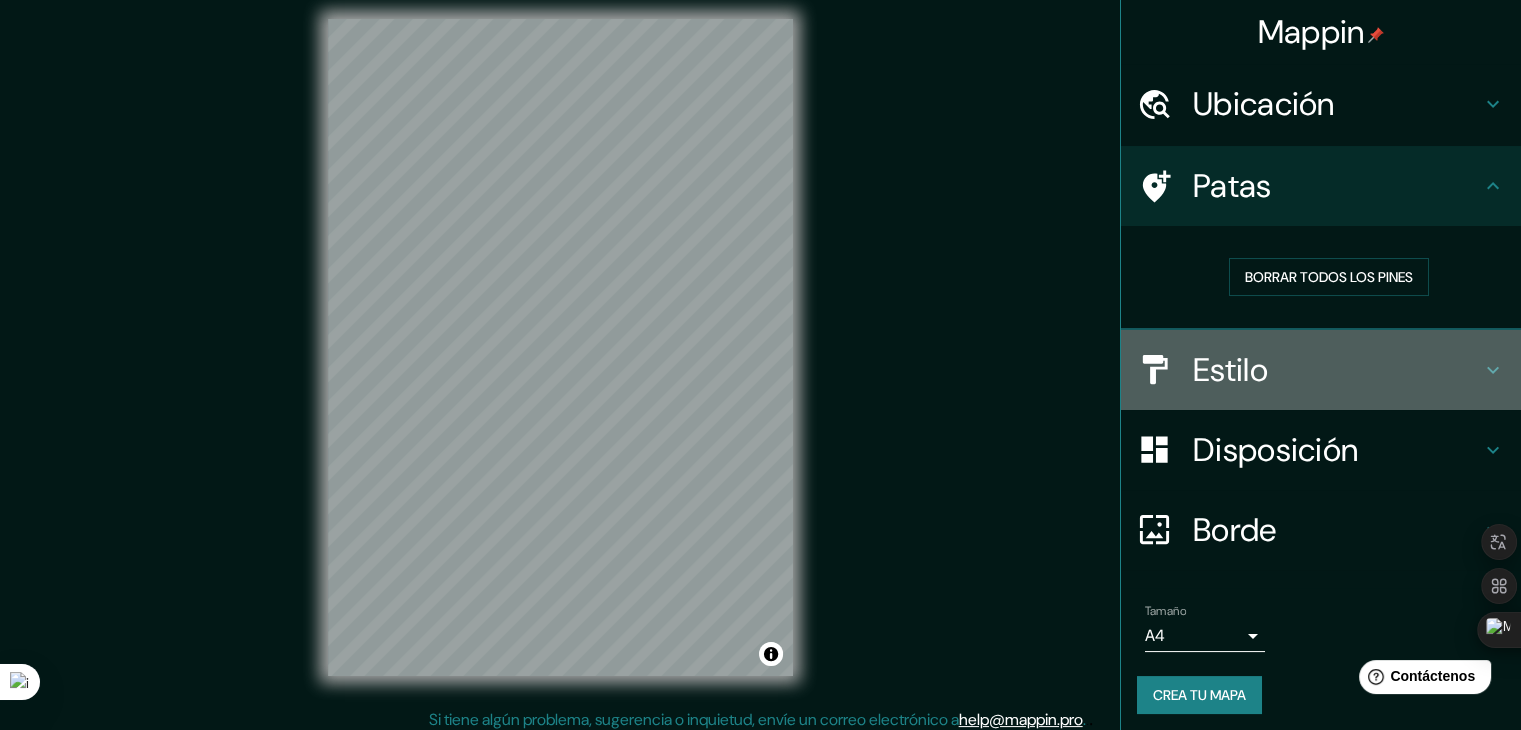 click 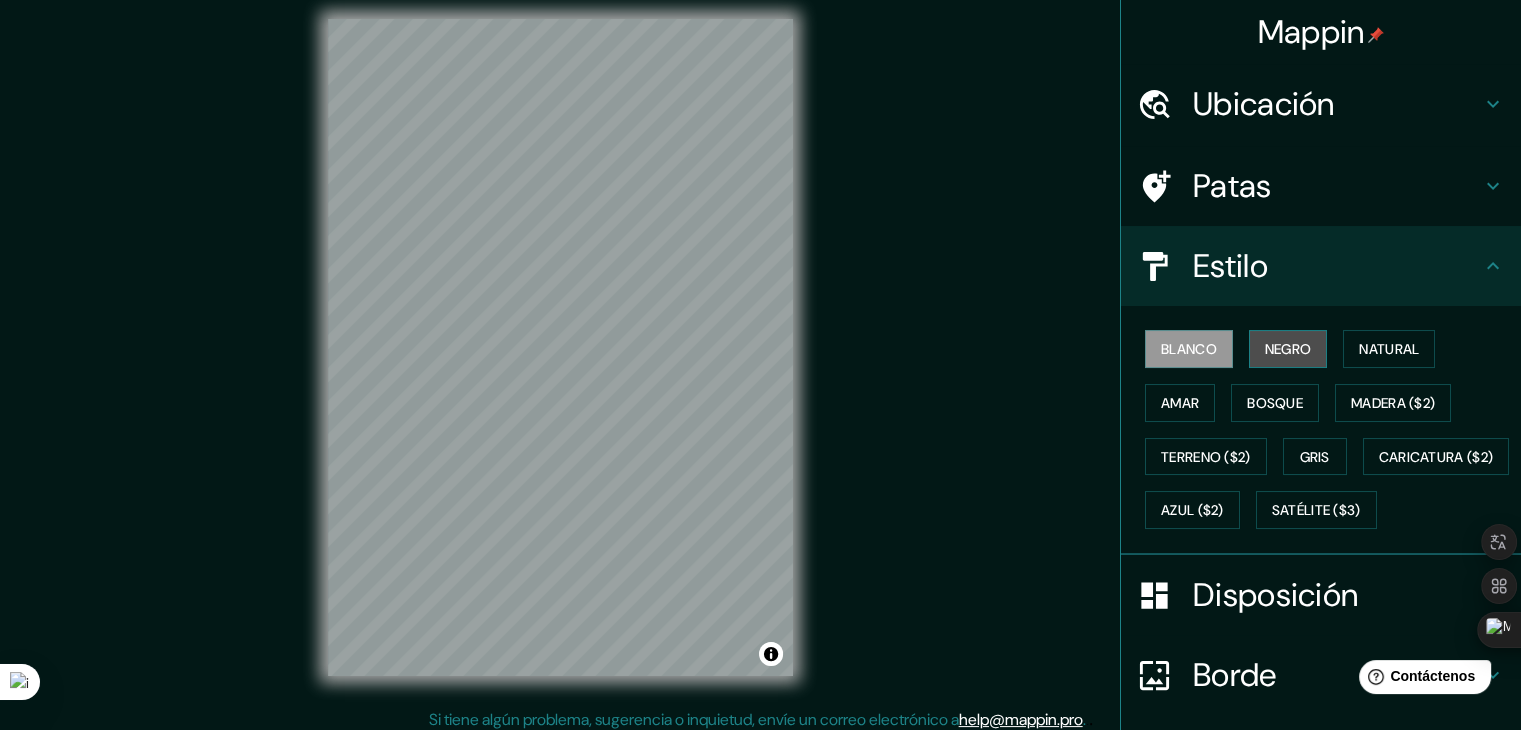click on "Negro" at bounding box center (1288, 349) 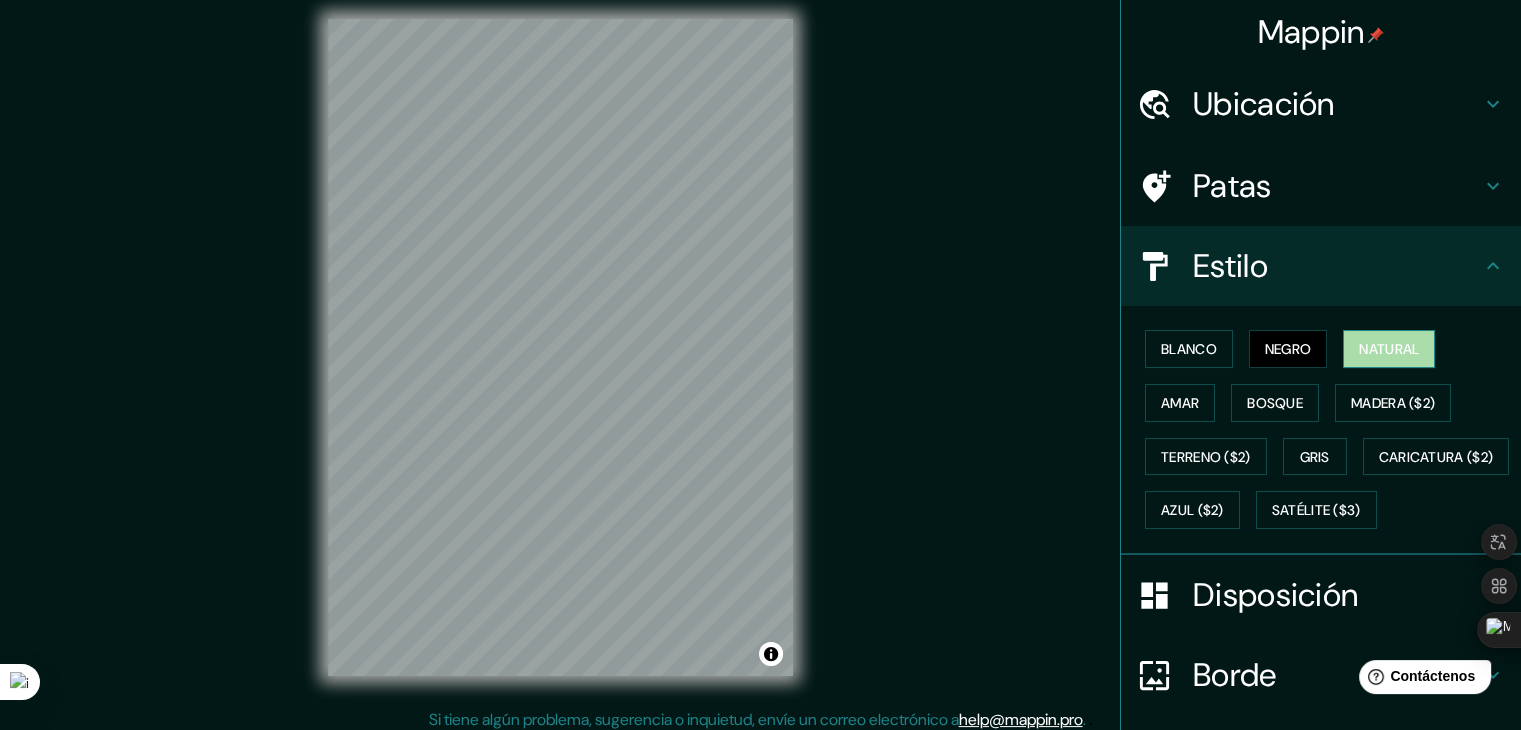 click on "Natural" at bounding box center [1389, 349] 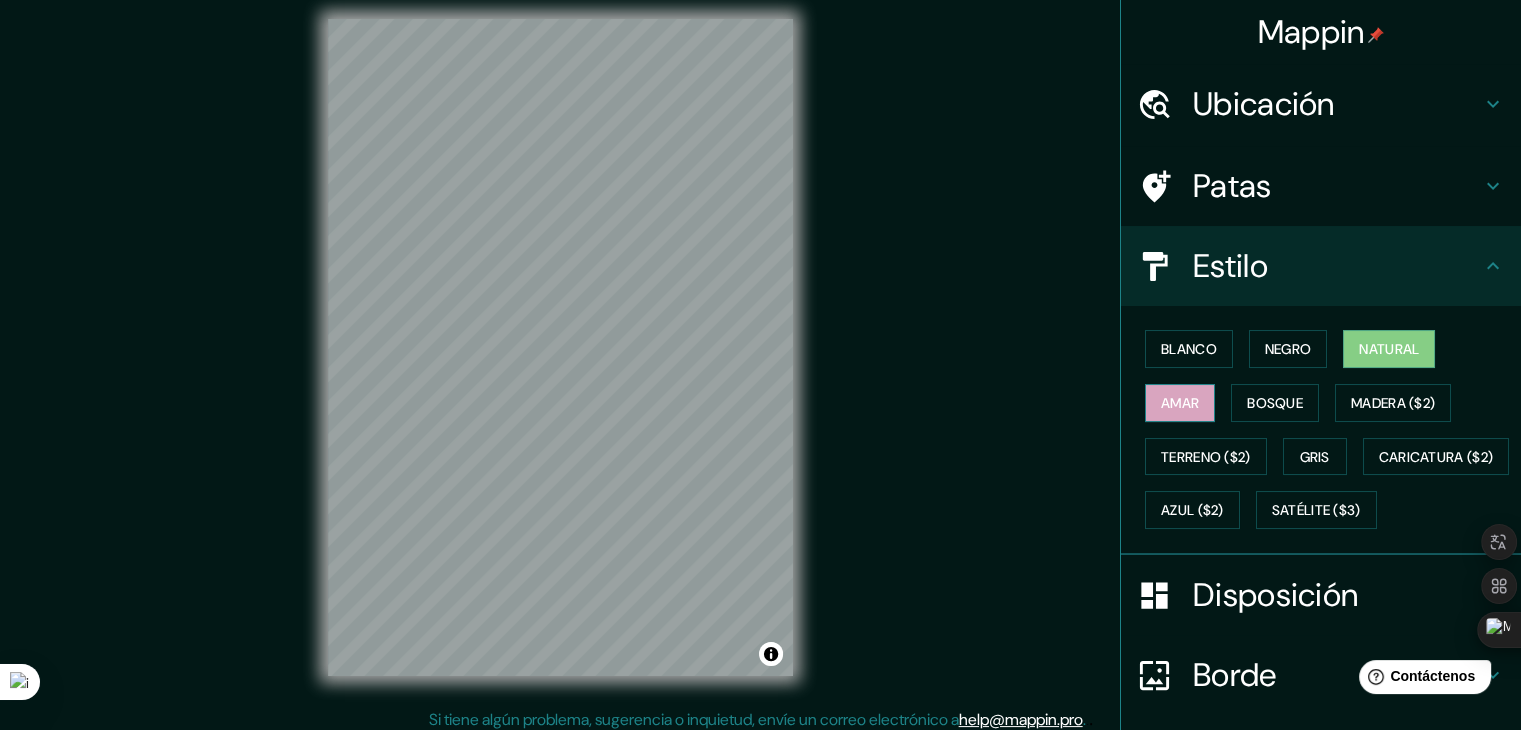 click on "Amar" at bounding box center [1180, 403] 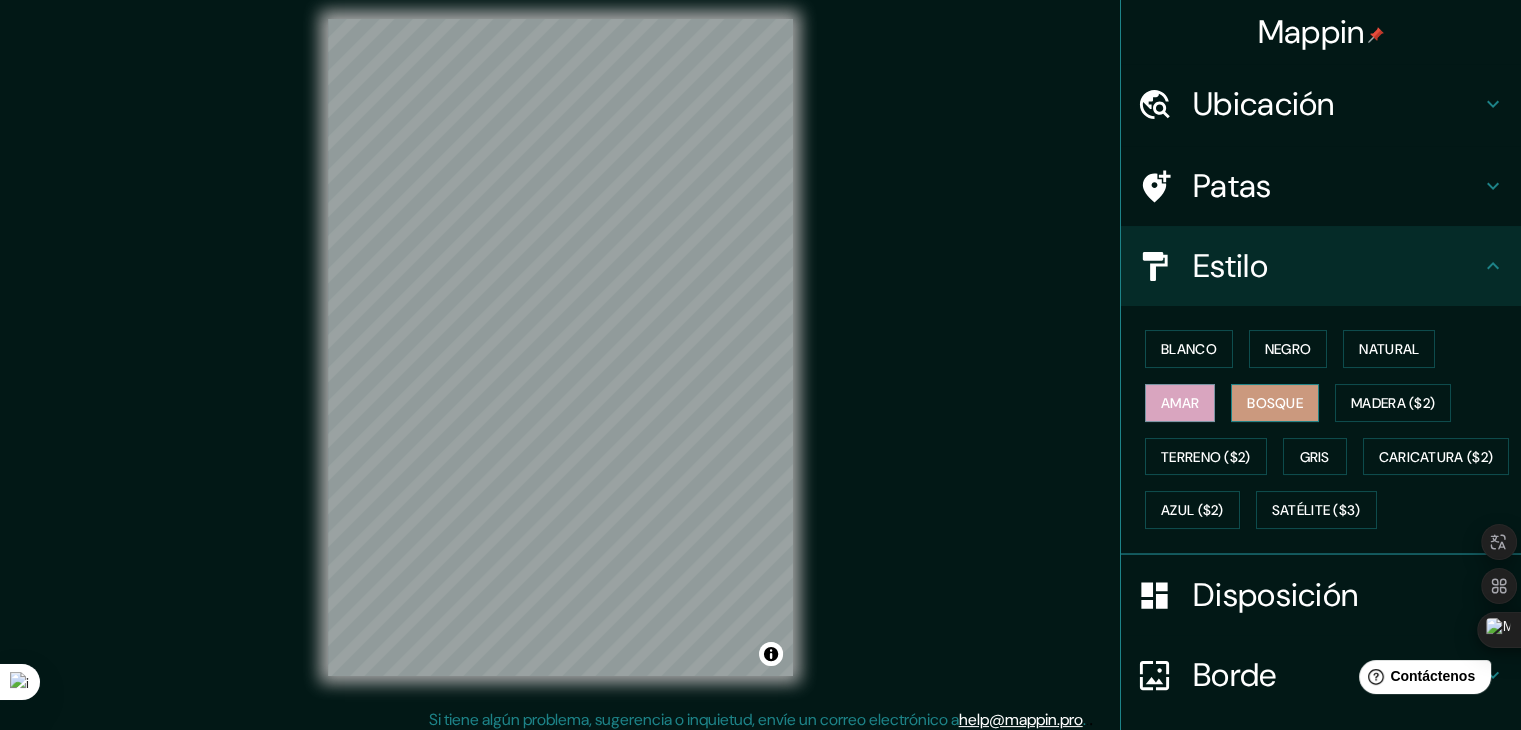 click on "Bosque" at bounding box center [1275, 403] 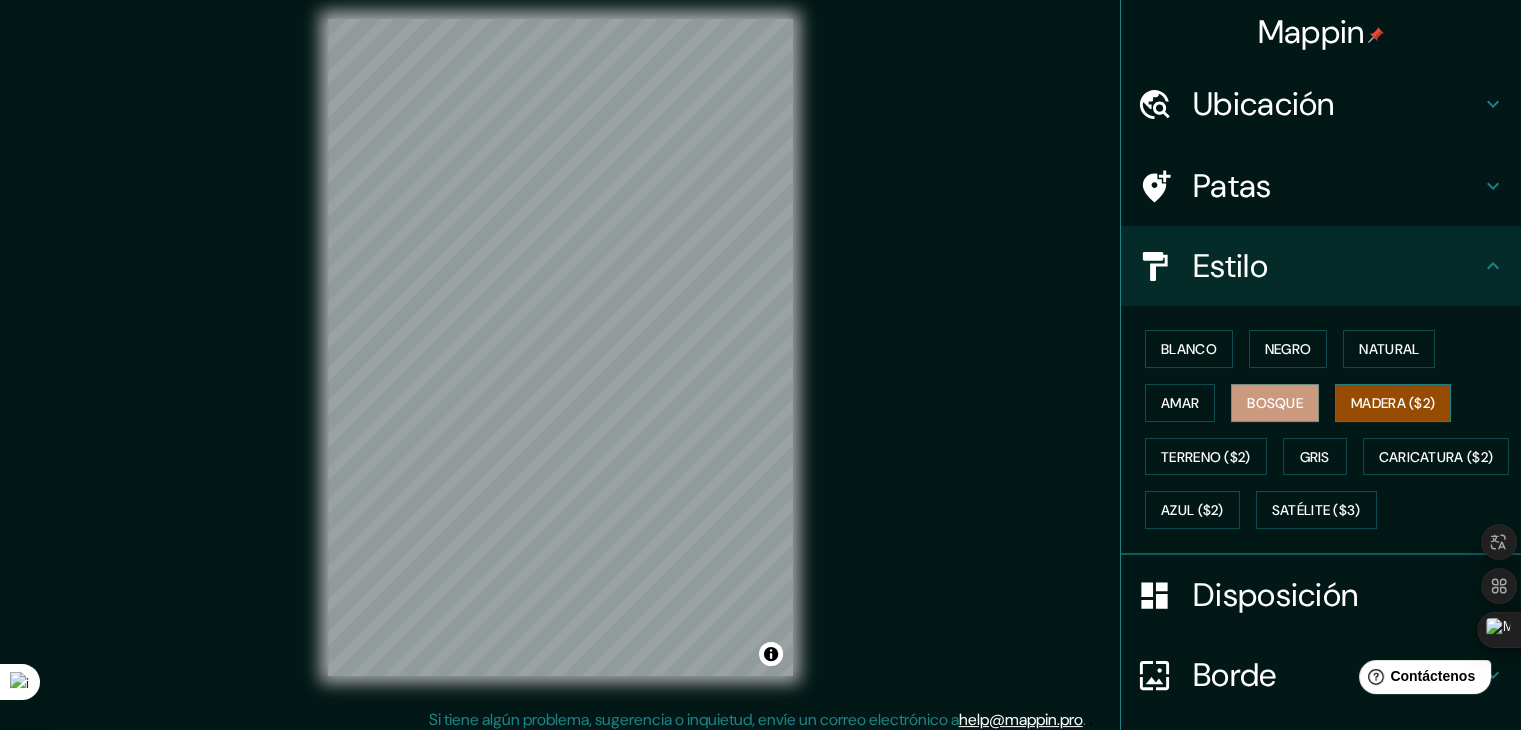 click on "Madera ($2)" at bounding box center [1393, 403] 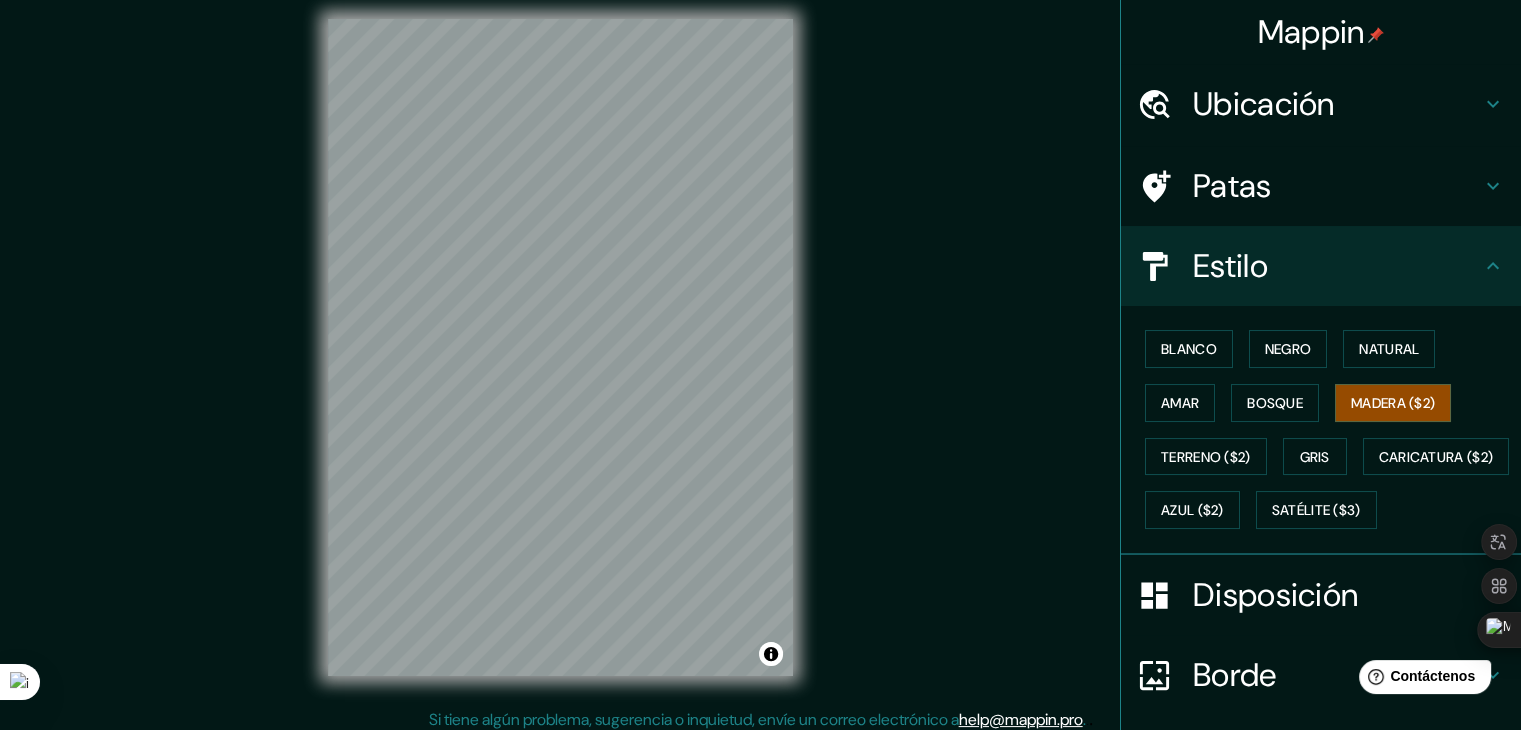 click on "© Mapbox   © OpenStreetMap   Improve this map" at bounding box center [560, 347] 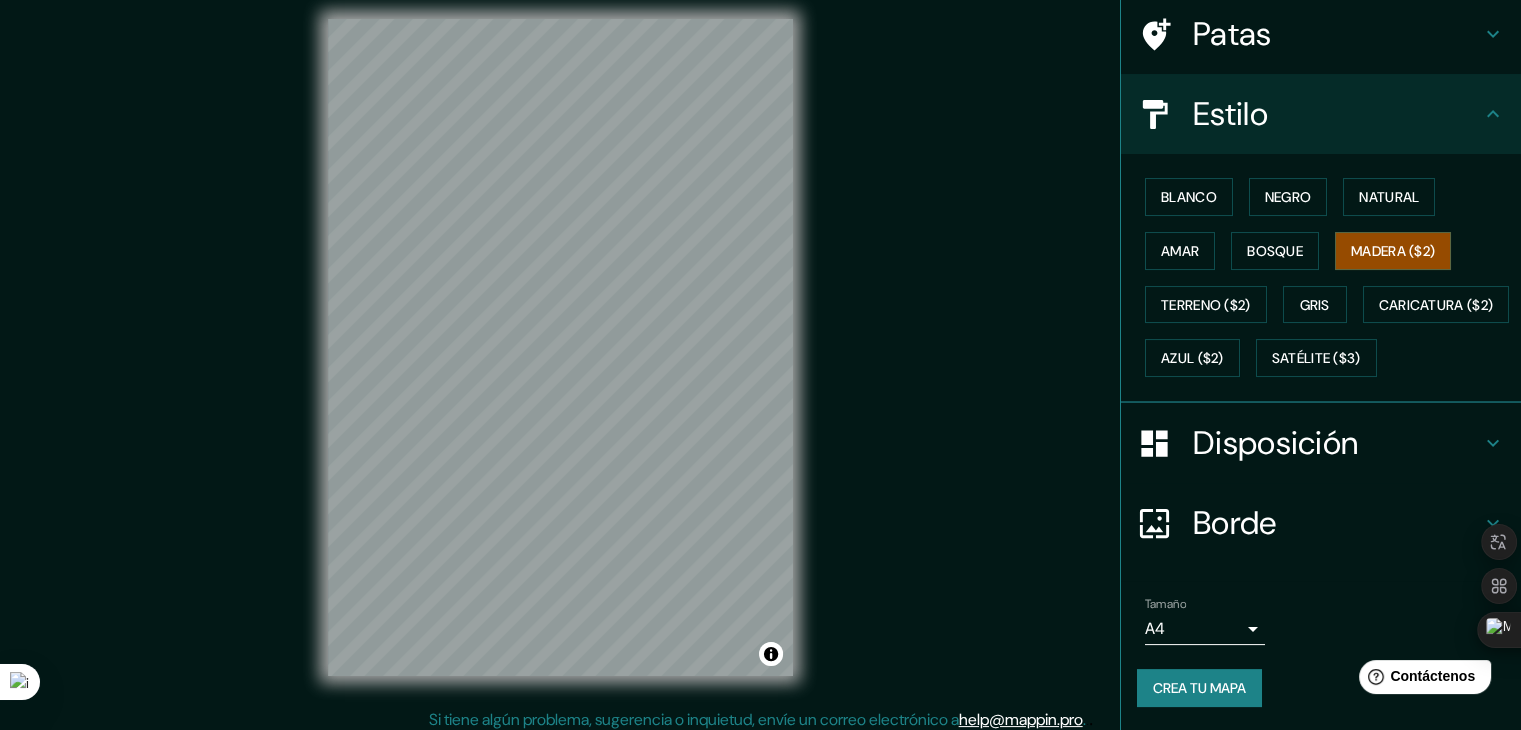 scroll, scrollTop: 202, scrollLeft: 0, axis: vertical 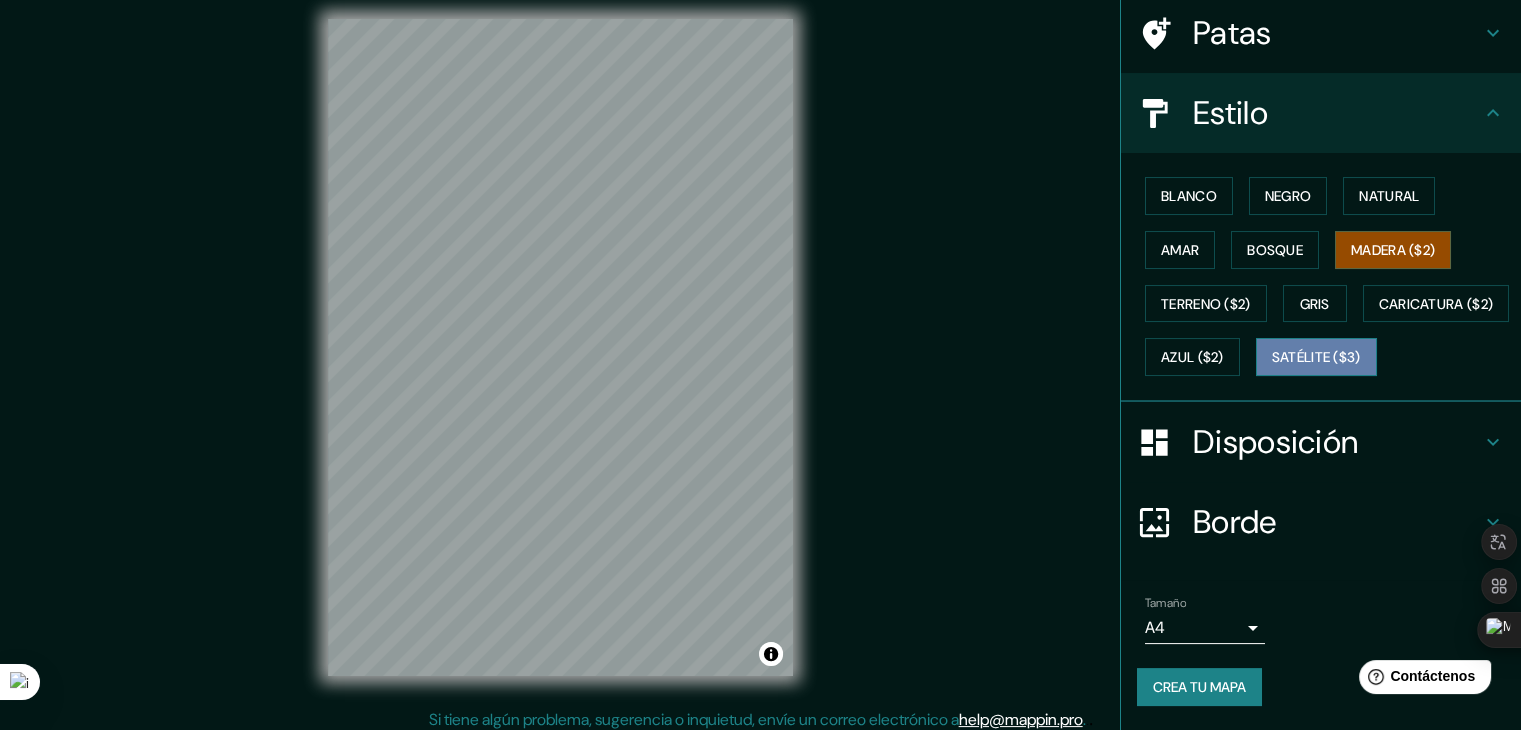 click on "Satélite ($3)" at bounding box center (1316, 358) 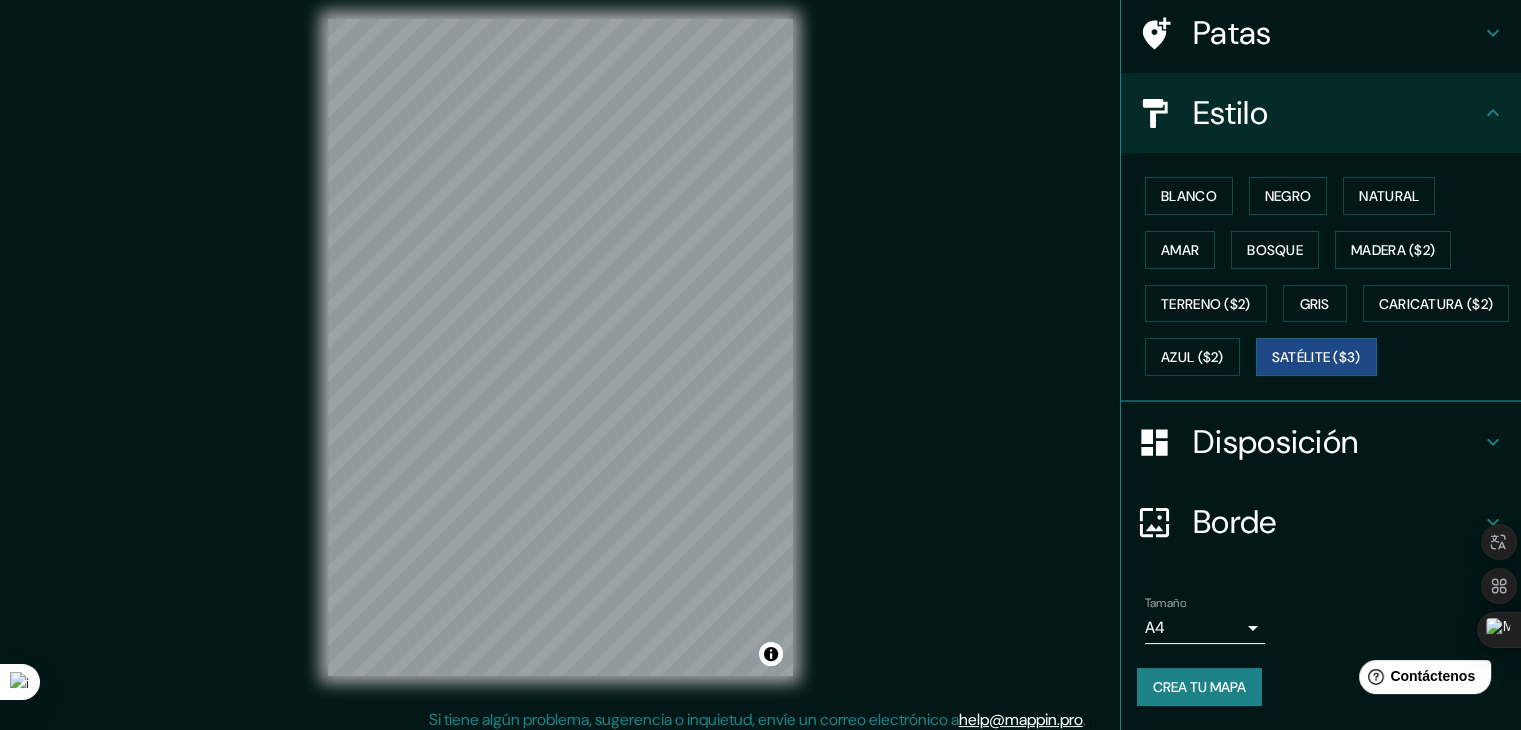 click on "[BUSINESS_NAME] [CITY], [PROVINCE], [COUNTRY] [ITEM_DETAILS] [MAP_OPTIONS] [MAP_COPYRIGHT] [MAP_IMPROVEMENT] [MAP_SUPPORT_EMAIL]" at bounding box center (760, 363) 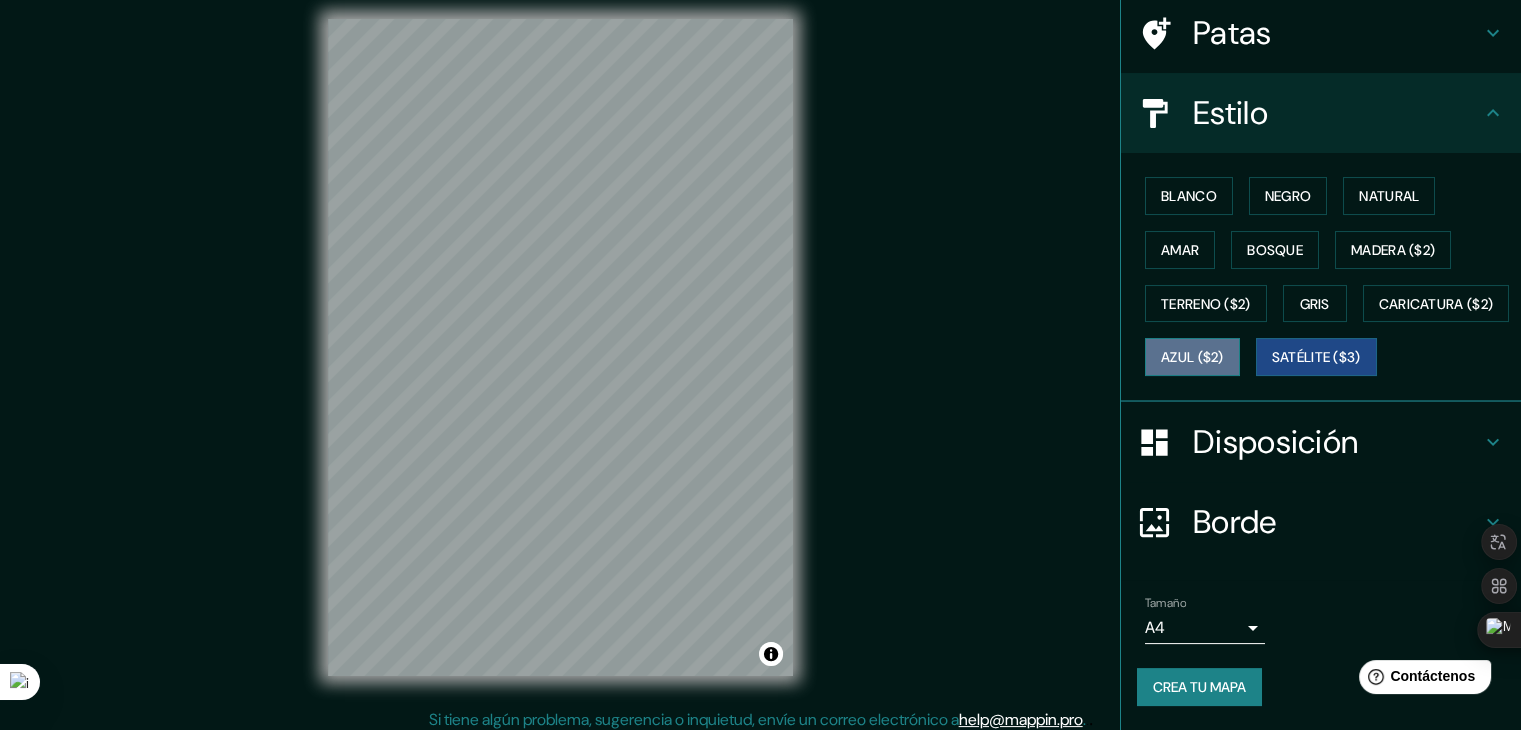 click on "Azul ($2)" at bounding box center [1192, 358] 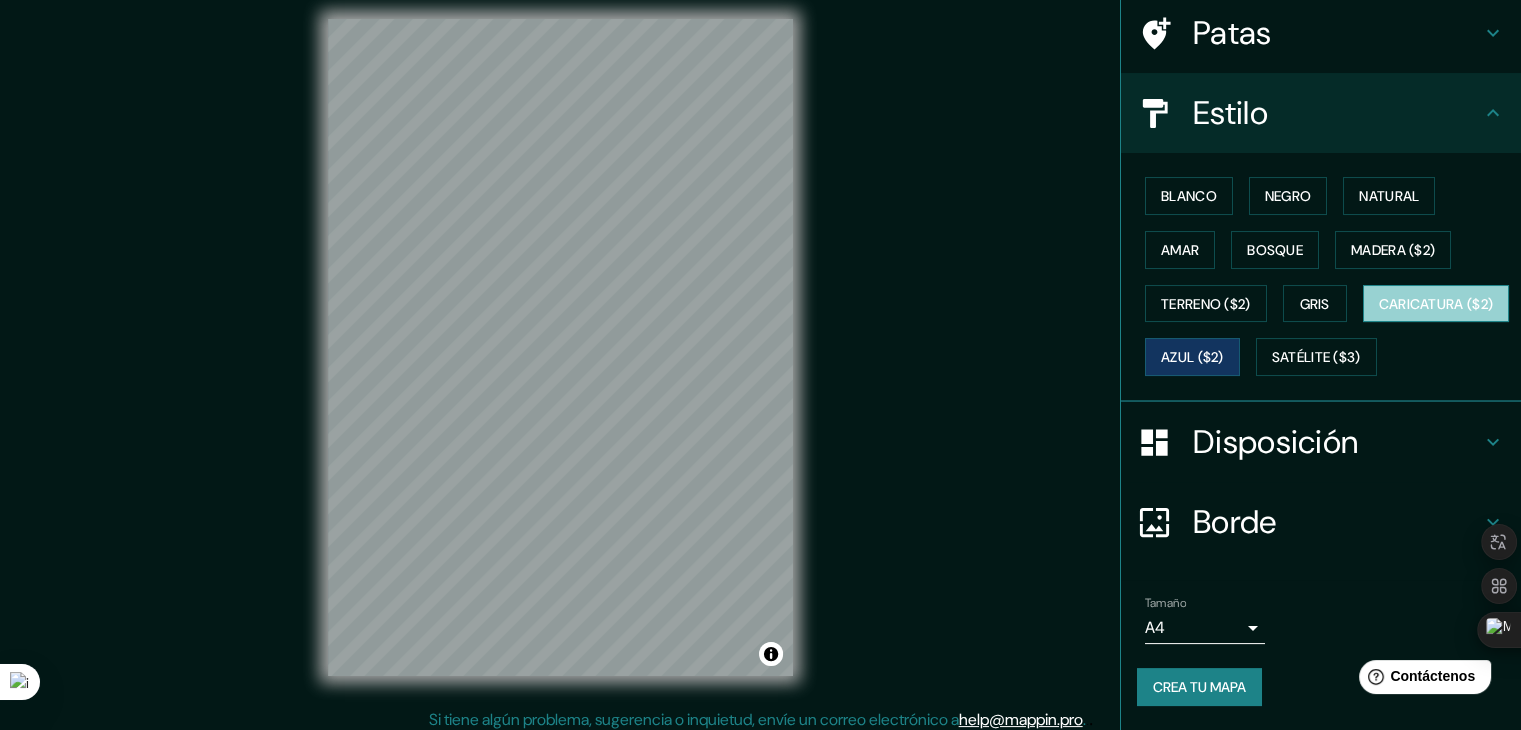 click on "Caricatura ($2)" at bounding box center [1436, 304] 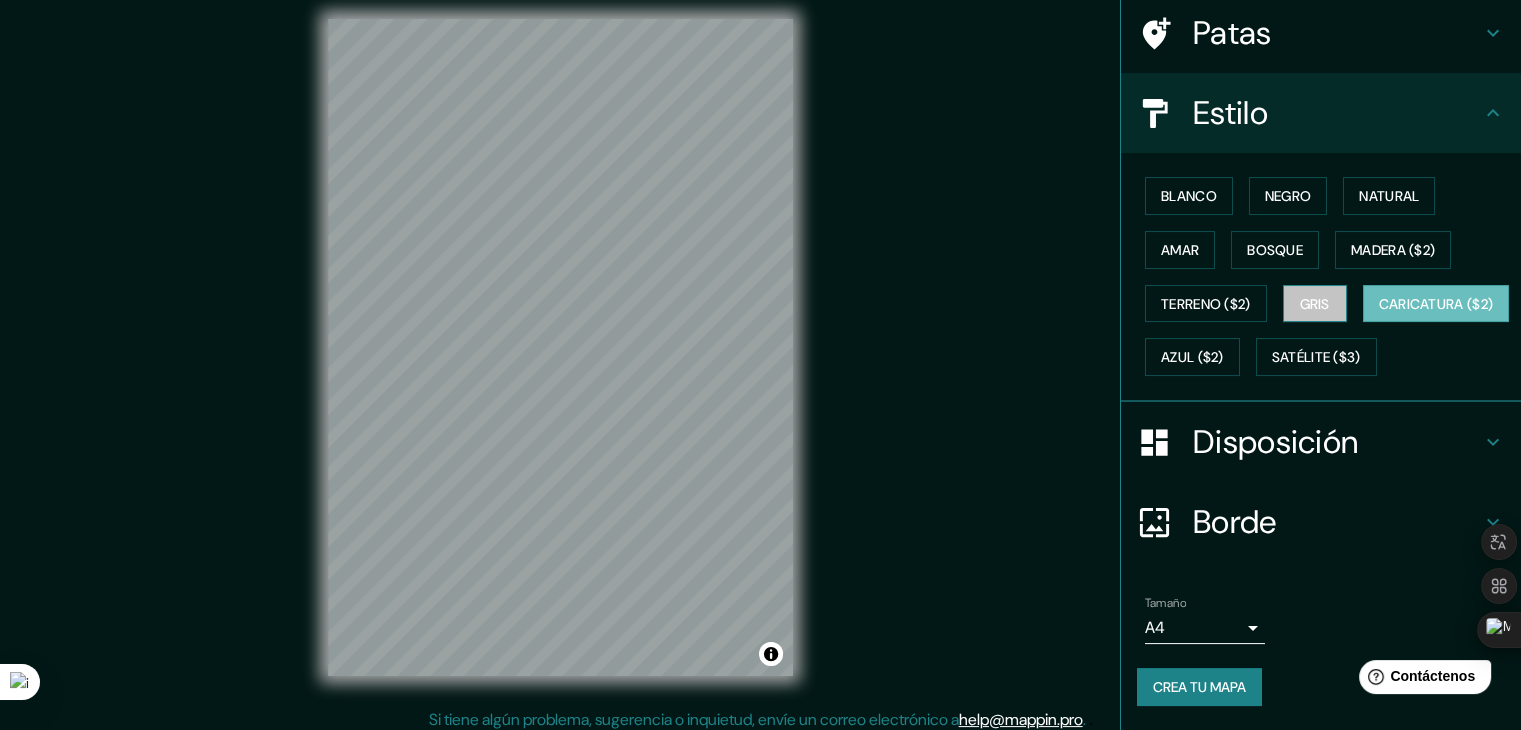 click on "Gris" at bounding box center [1315, 304] 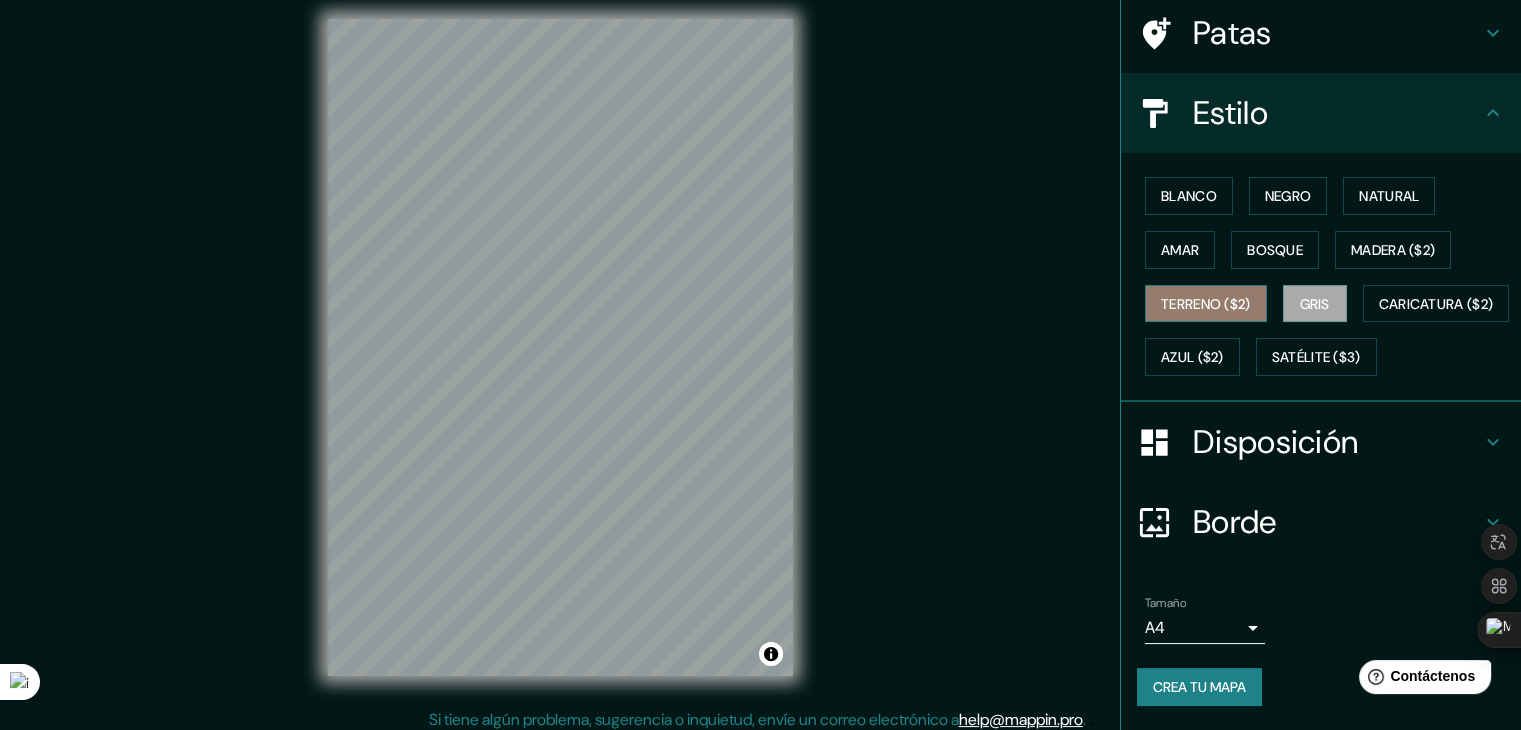 click on "Terreno ($2)" at bounding box center (1206, 304) 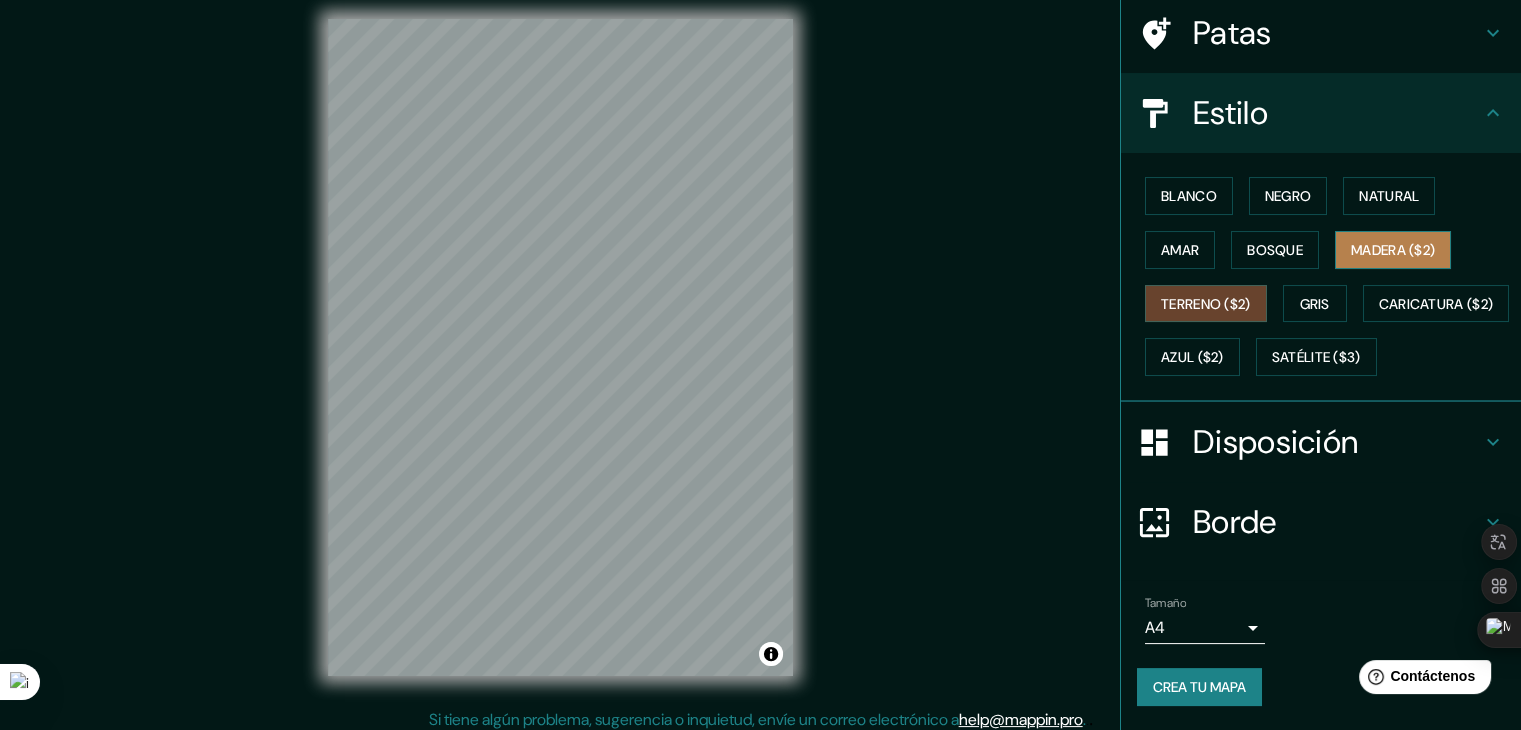 click on "Madera ($2)" at bounding box center (1393, 250) 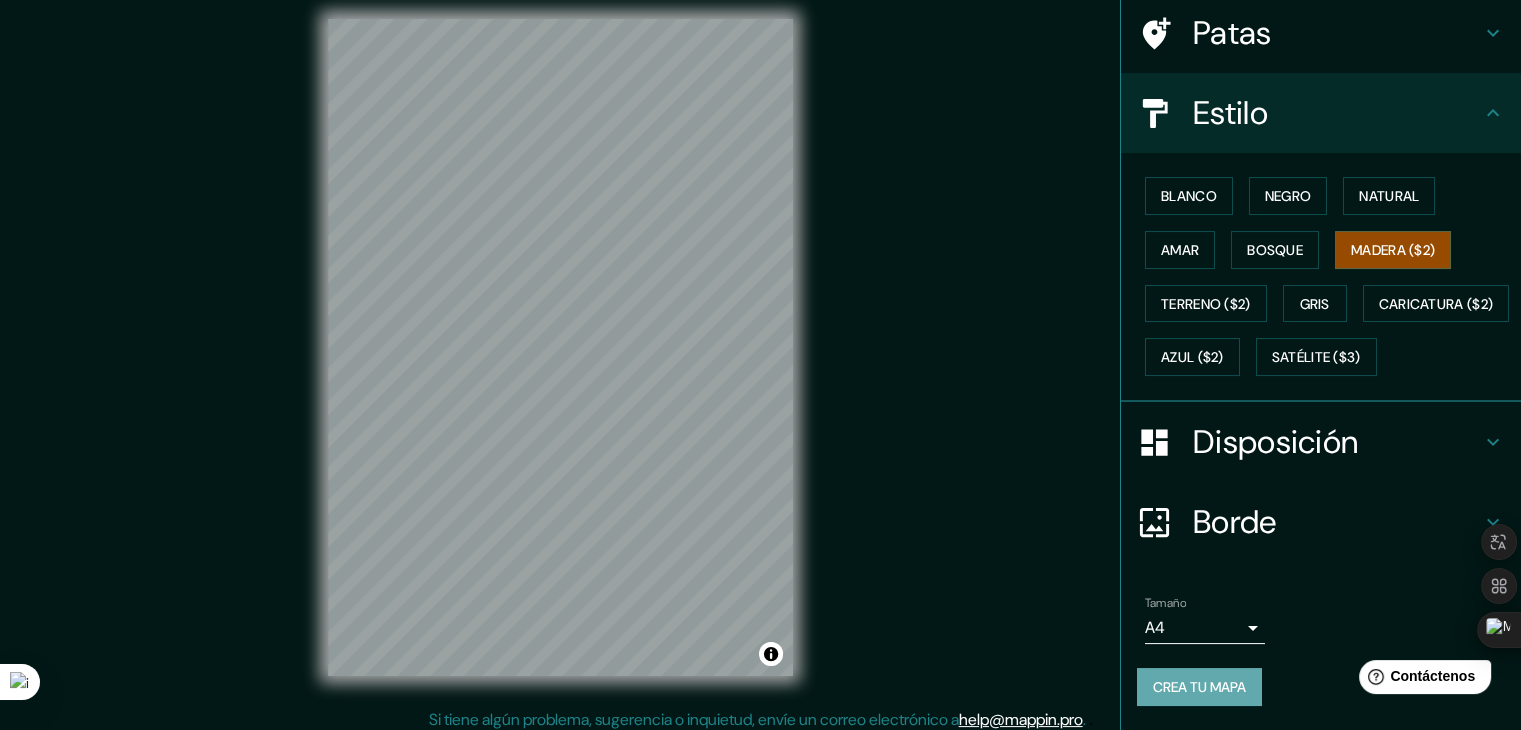 click on "Crea tu mapa" at bounding box center [1199, 687] 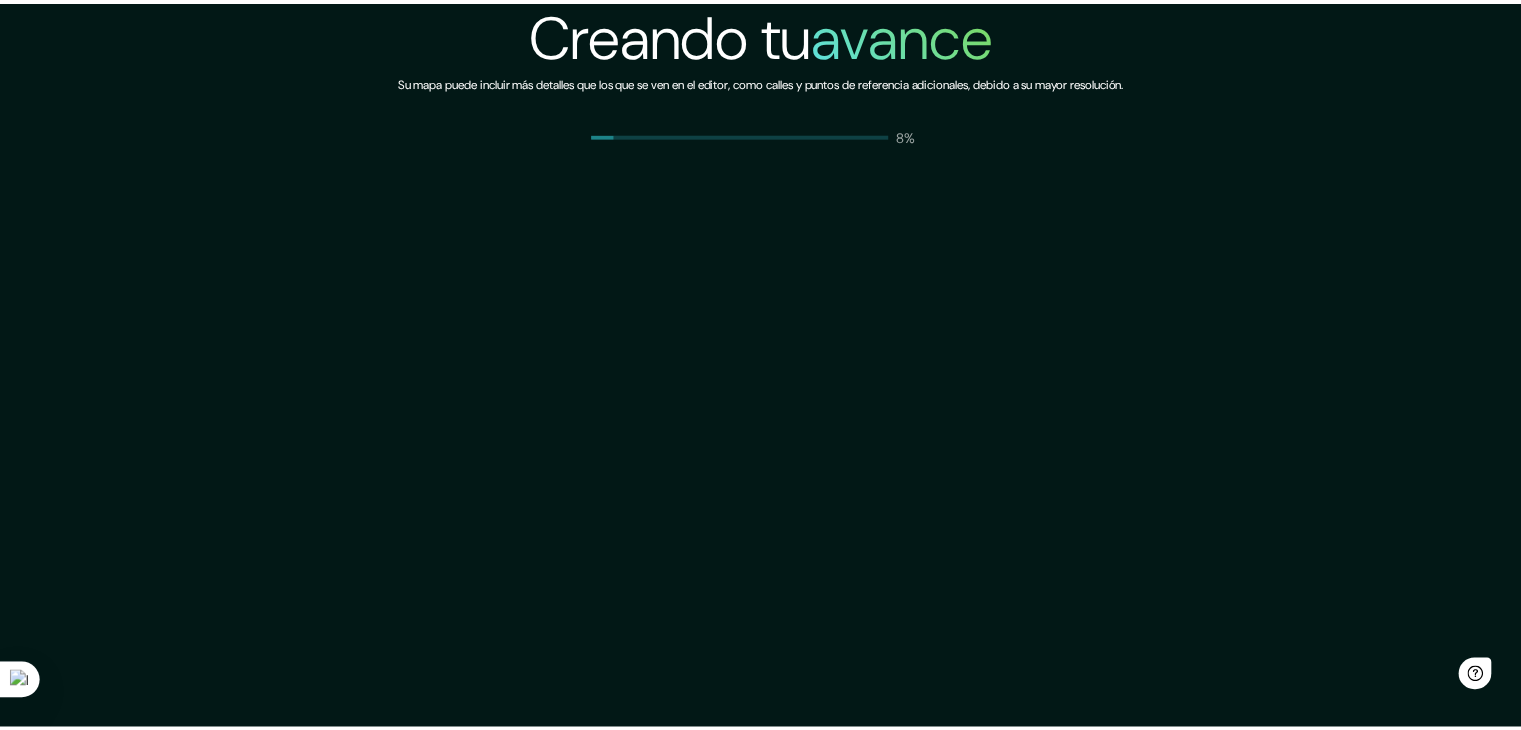 scroll, scrollTop: 0, scrollLeft: 0, axis: both 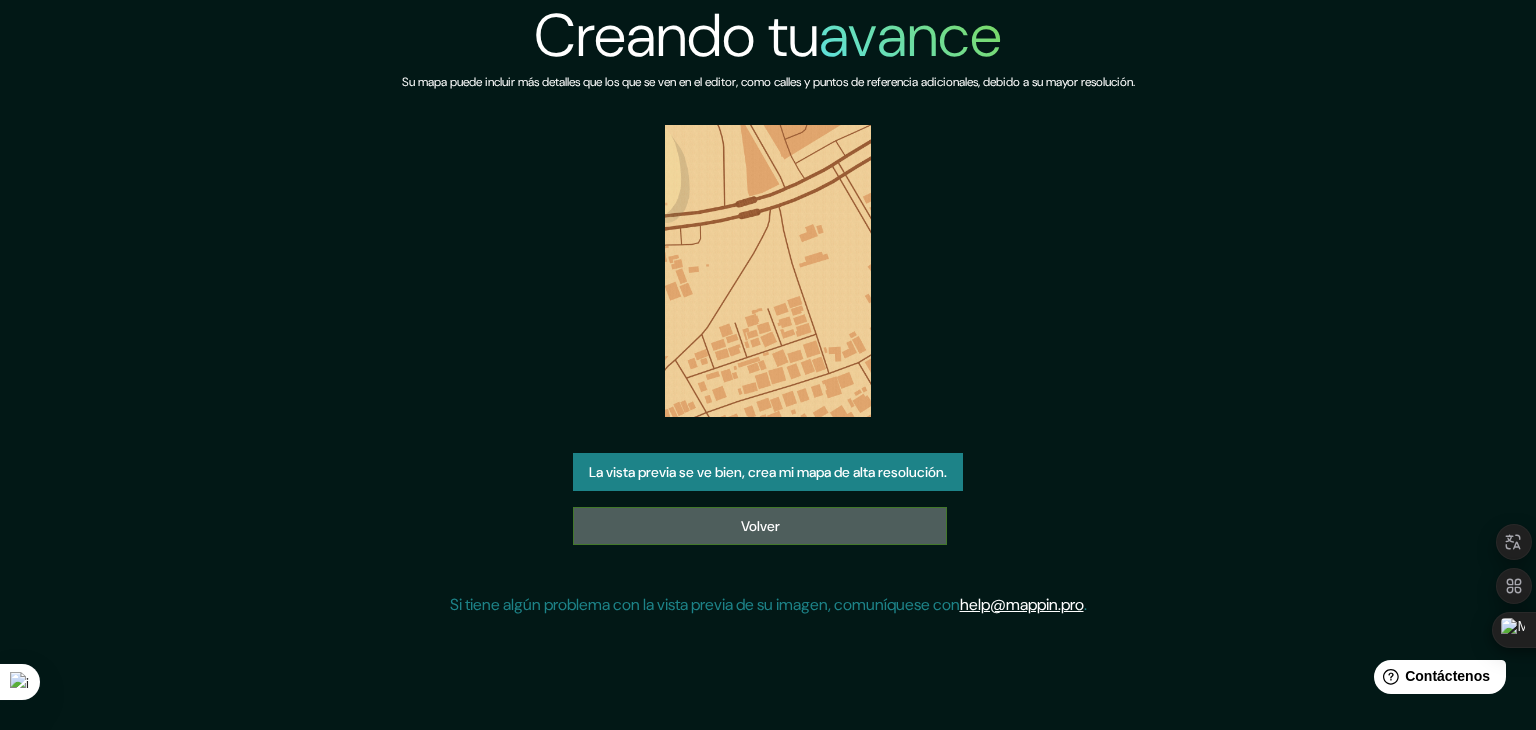 click on "Volver" at bounding box center (760, 526) 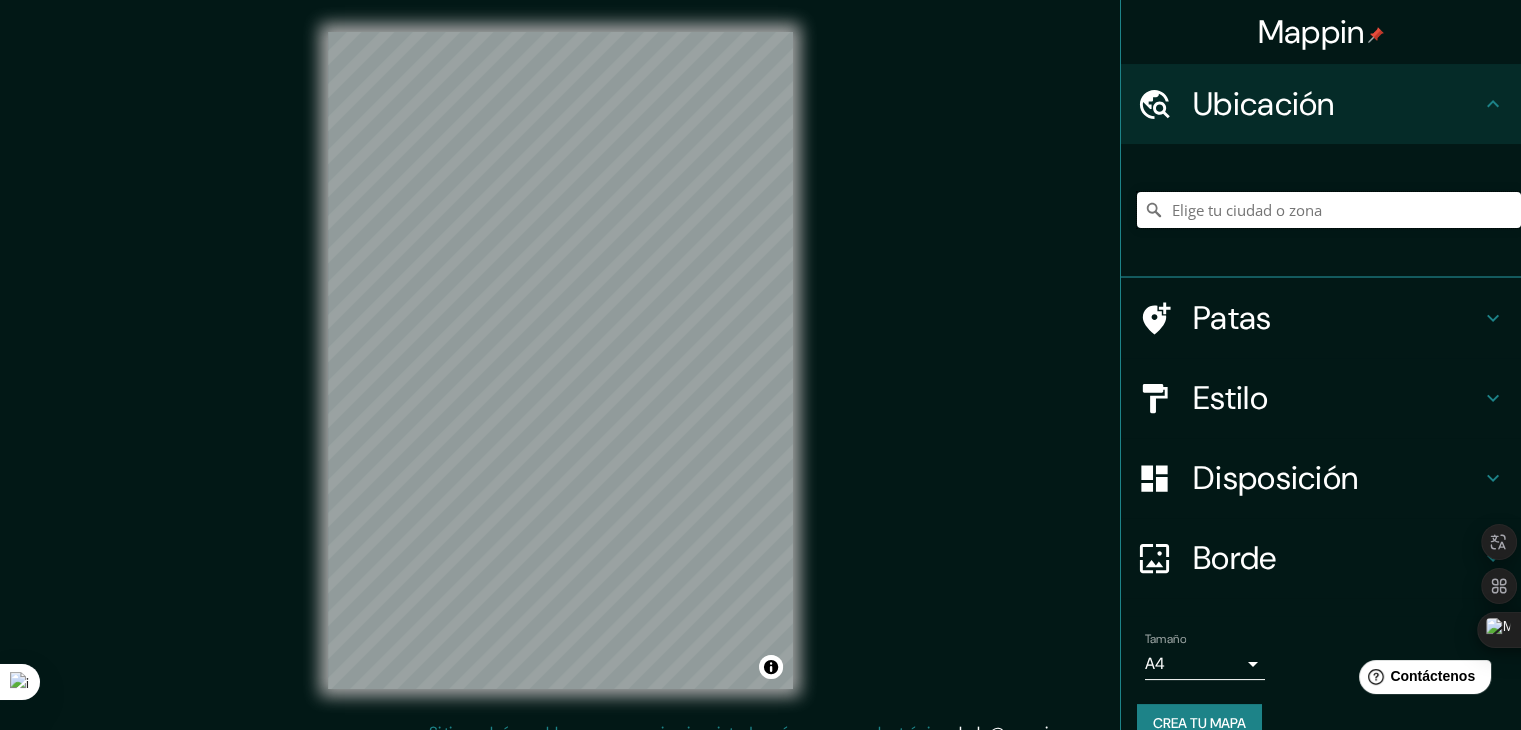 click at bounding box center (1329, 210) 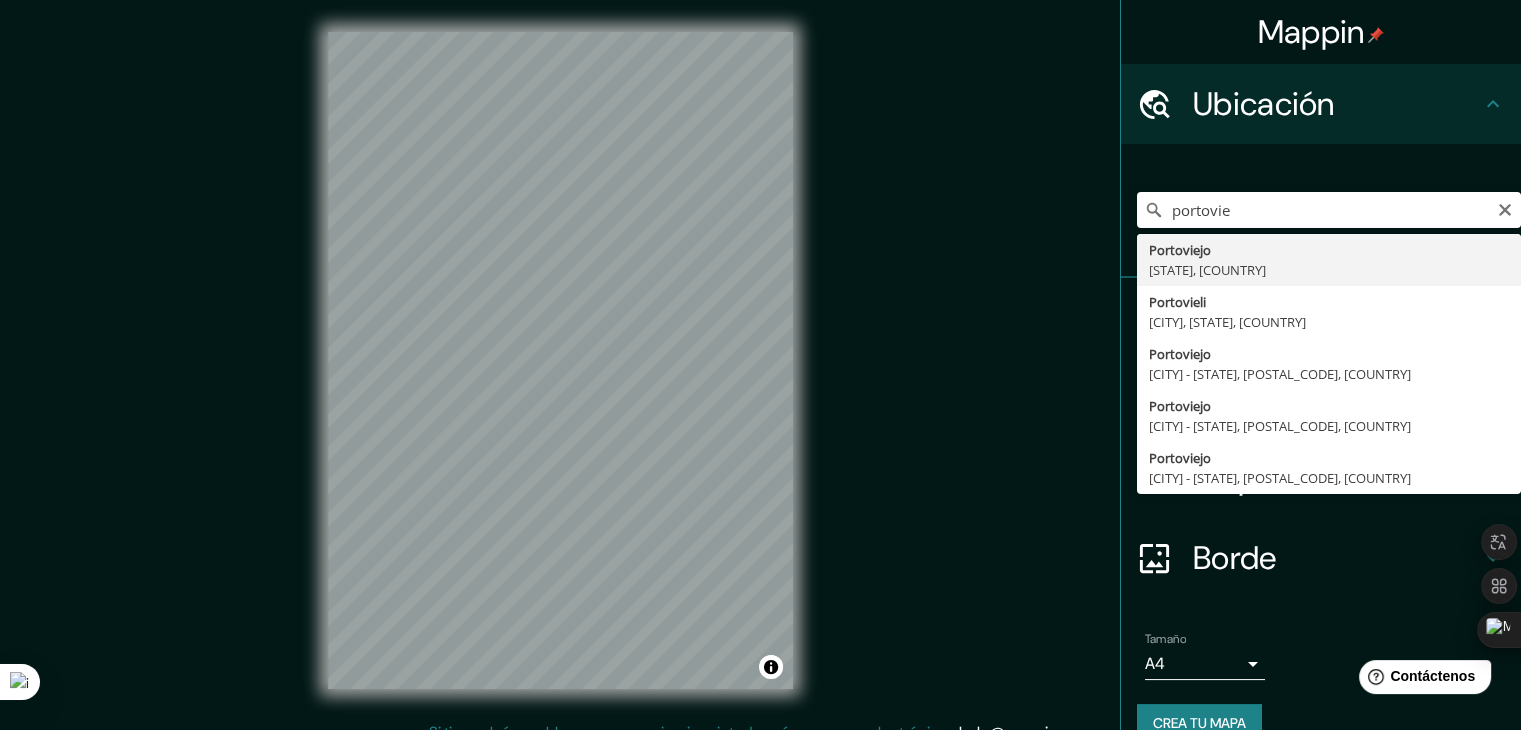 type on "[CITY], [PROVINCE], [COUNTRY]" 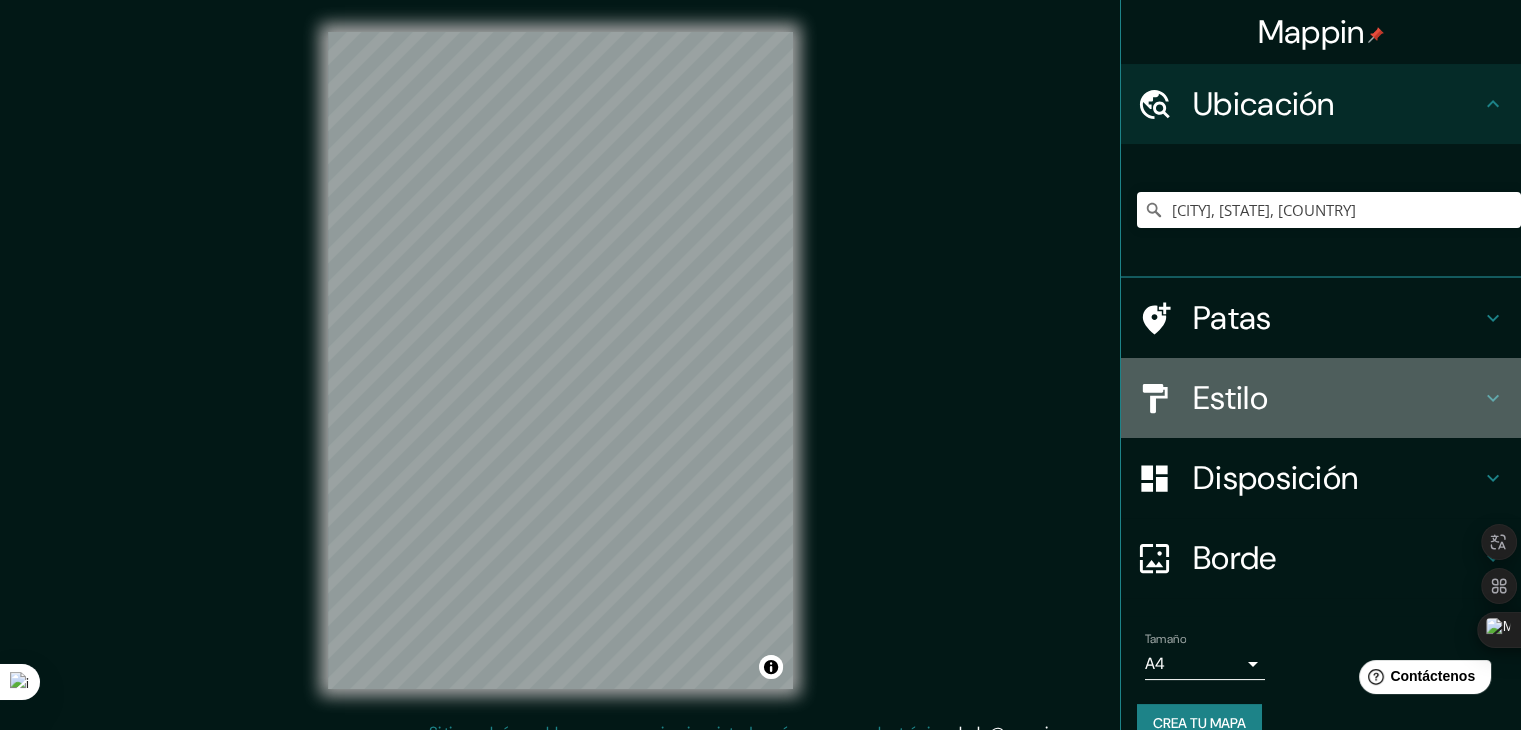 click on "Estilo" at bounding box center (1230, 398) 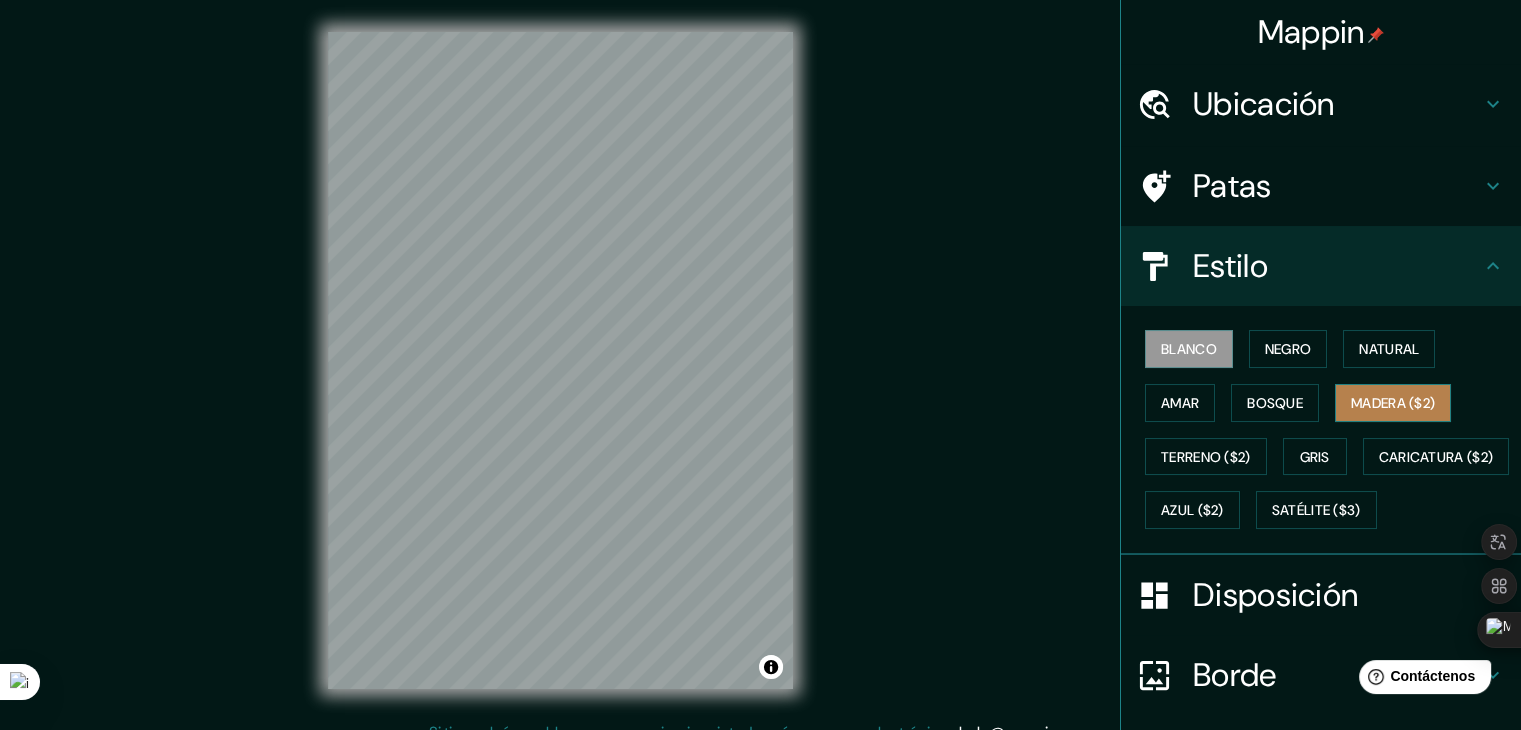 click on "Madera ($2)" at bounding box center [1393, 403] 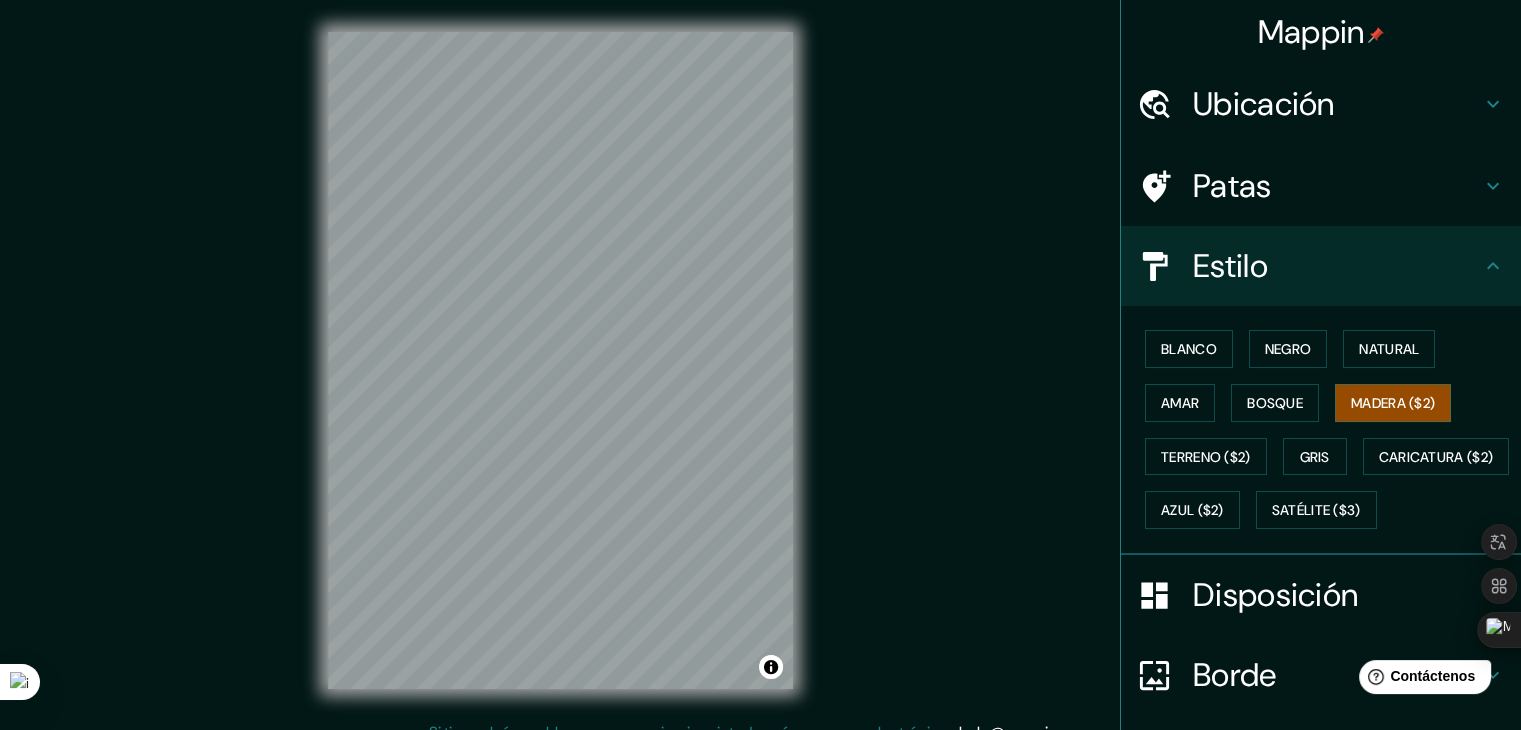 scroll, scrollTop: 202, scrollLeft: 0, axis: vertical 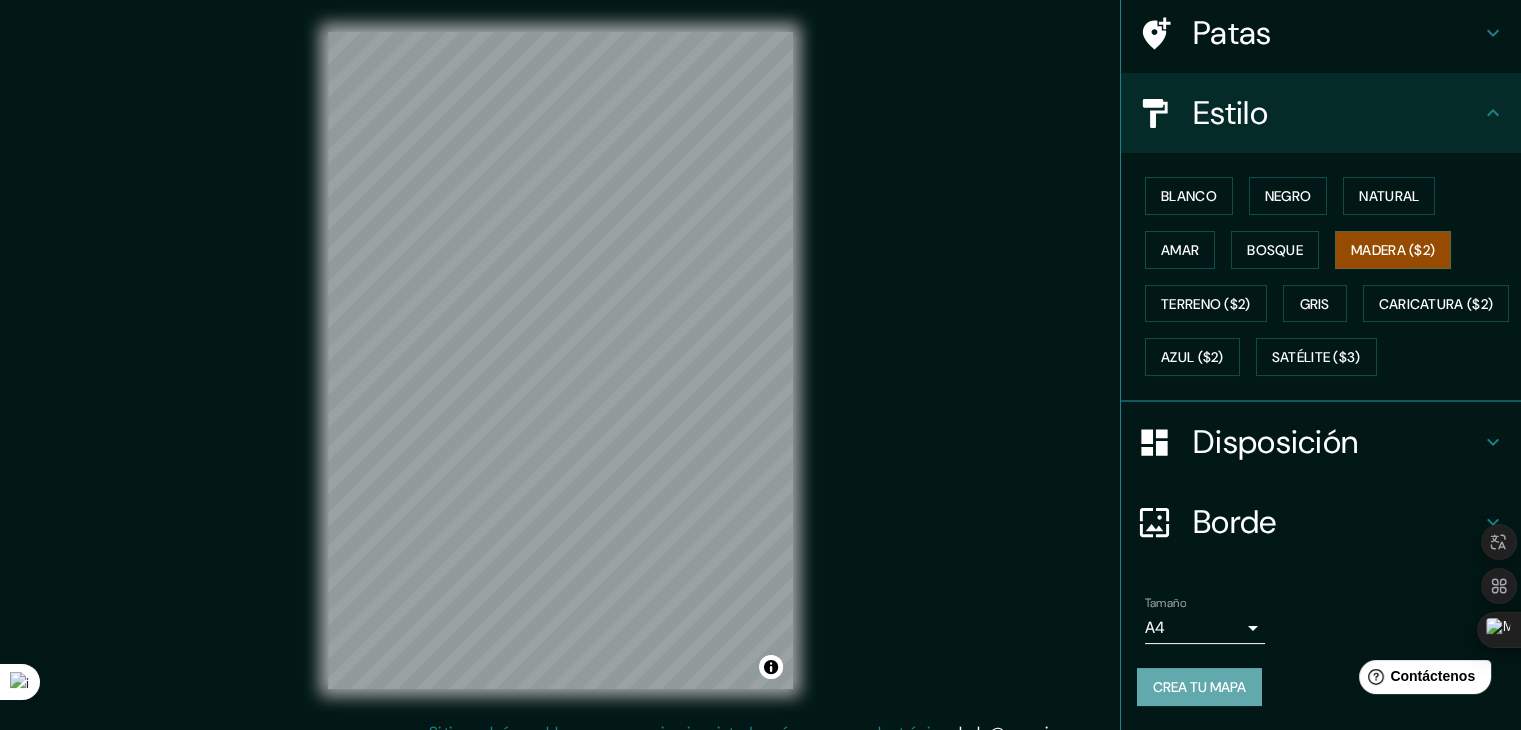 click on "Crea tu mapa" at bounding box center (1199, 687) 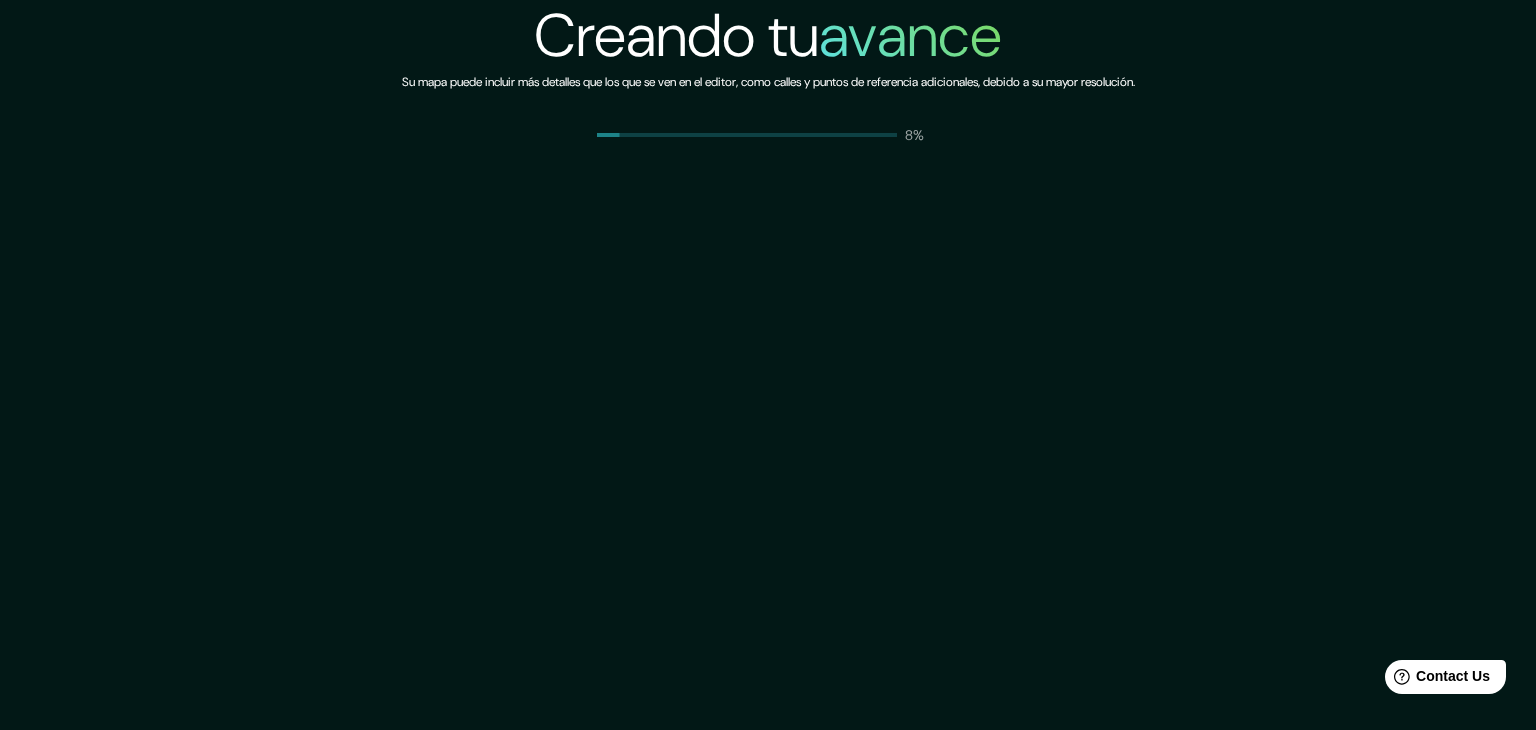 scroll, scrollTop: 0, scrollLeft: 0, axis: both 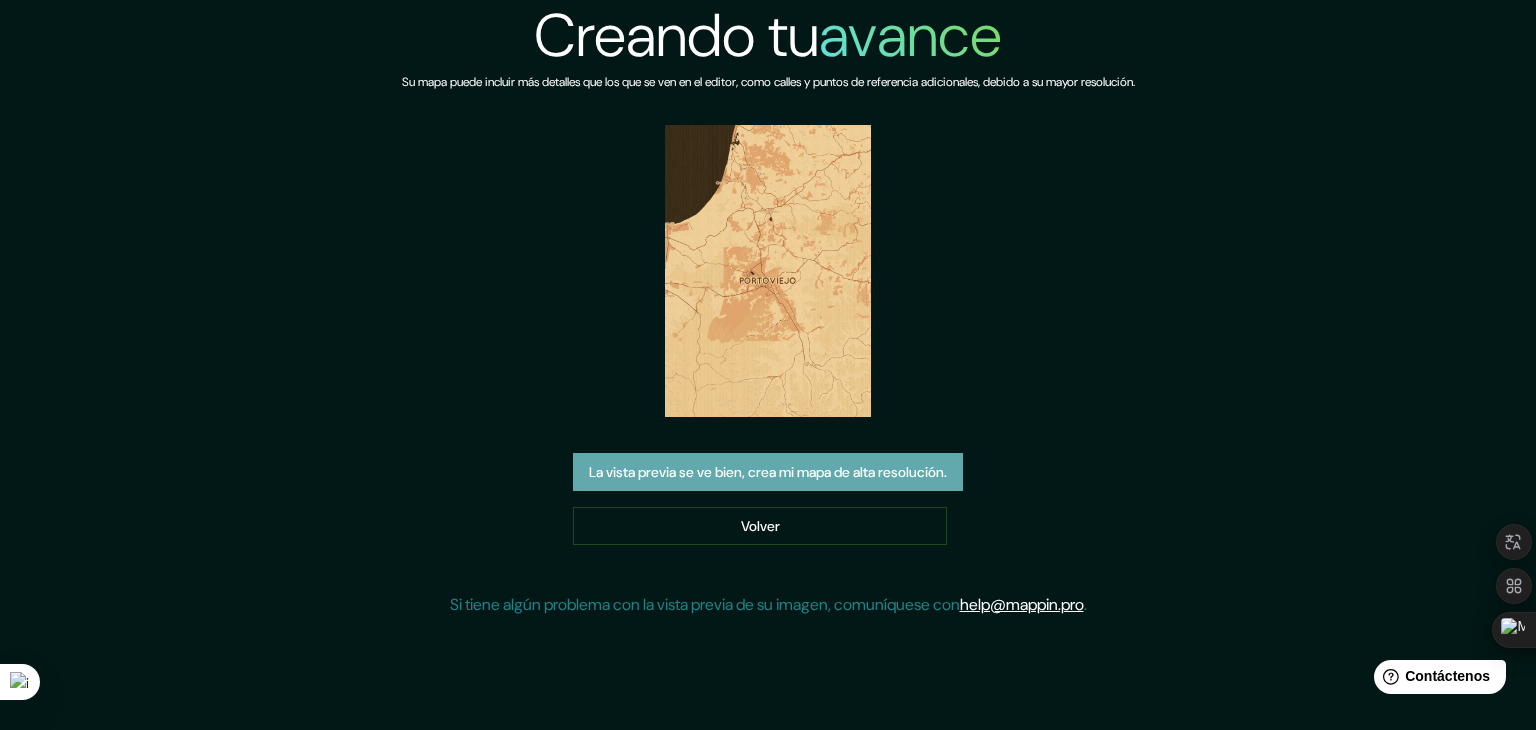 click on "La vista previa se ve bien, crea mi mapa de alta resolución." at bounding box center [768, 472] 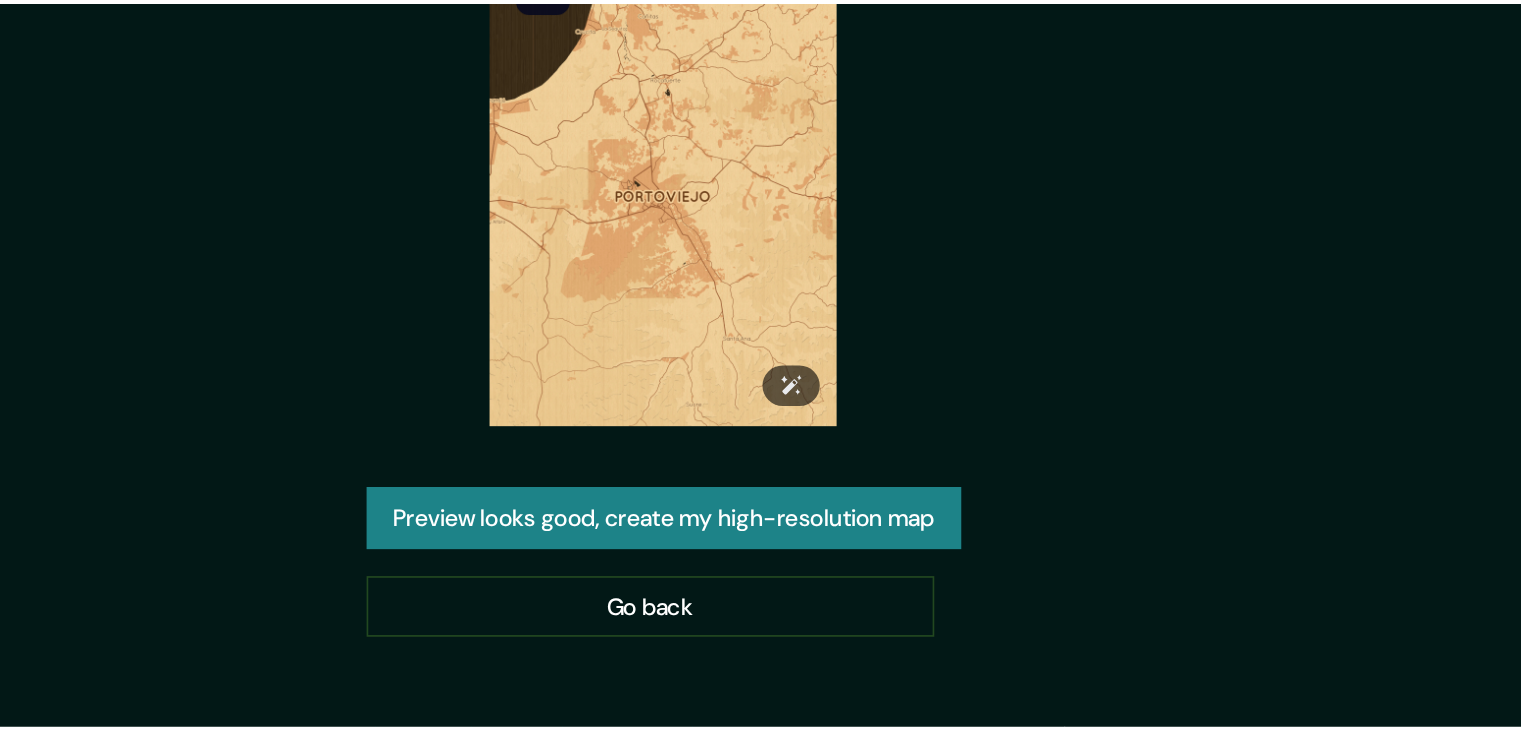 scroll, scrollTop: 0, scrollLeft: 0, axis: both 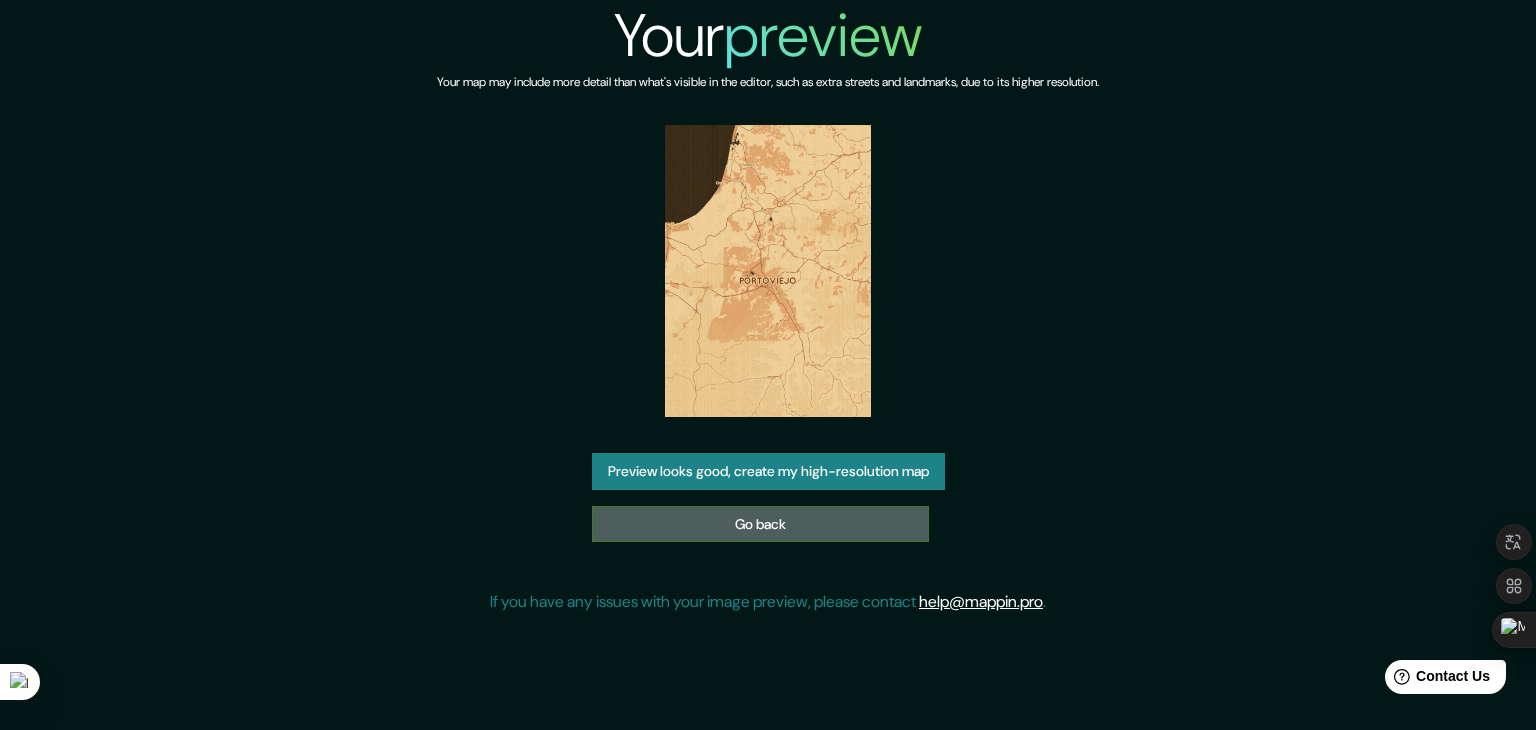click on "Go back" at bounding box center [760, 524] 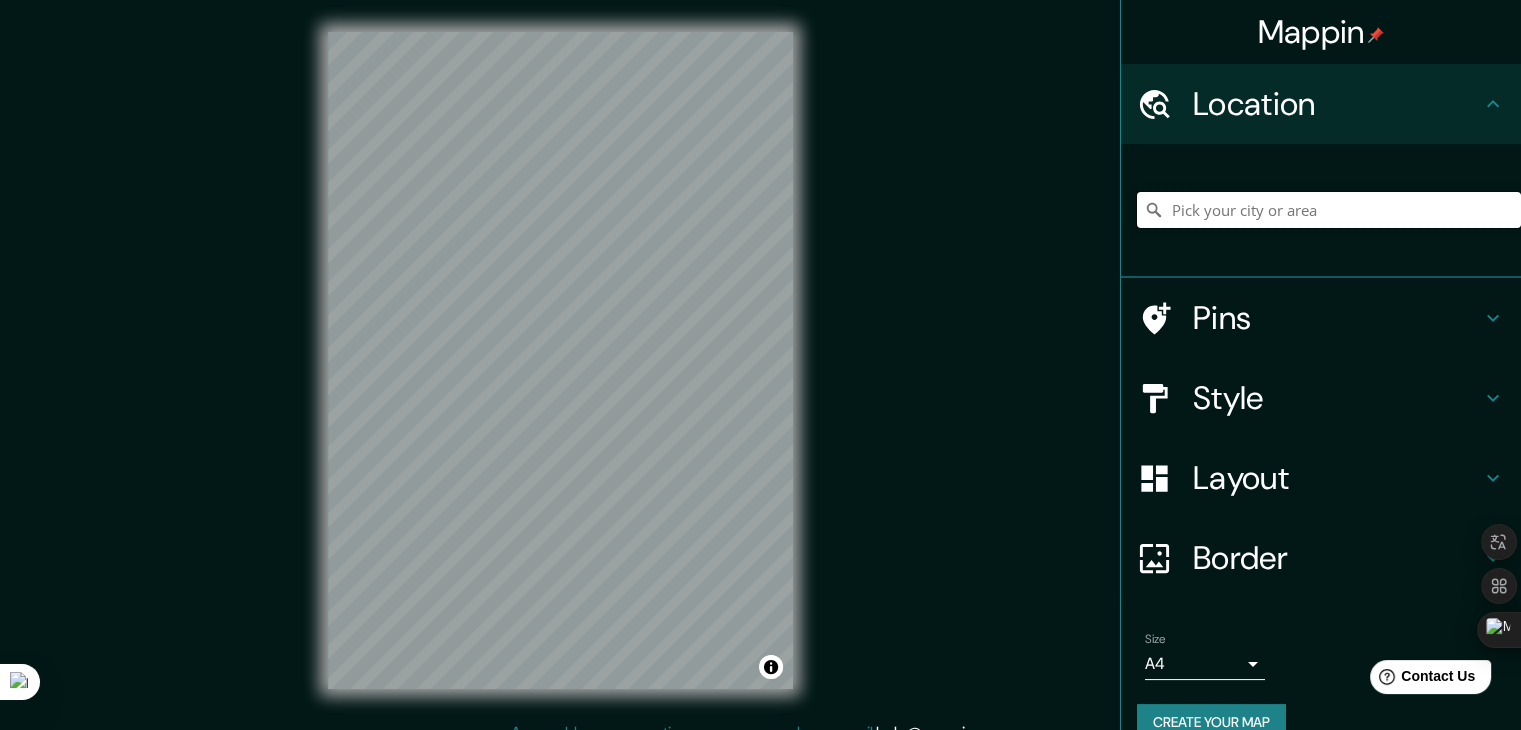click at bounding box center (1329, 210) 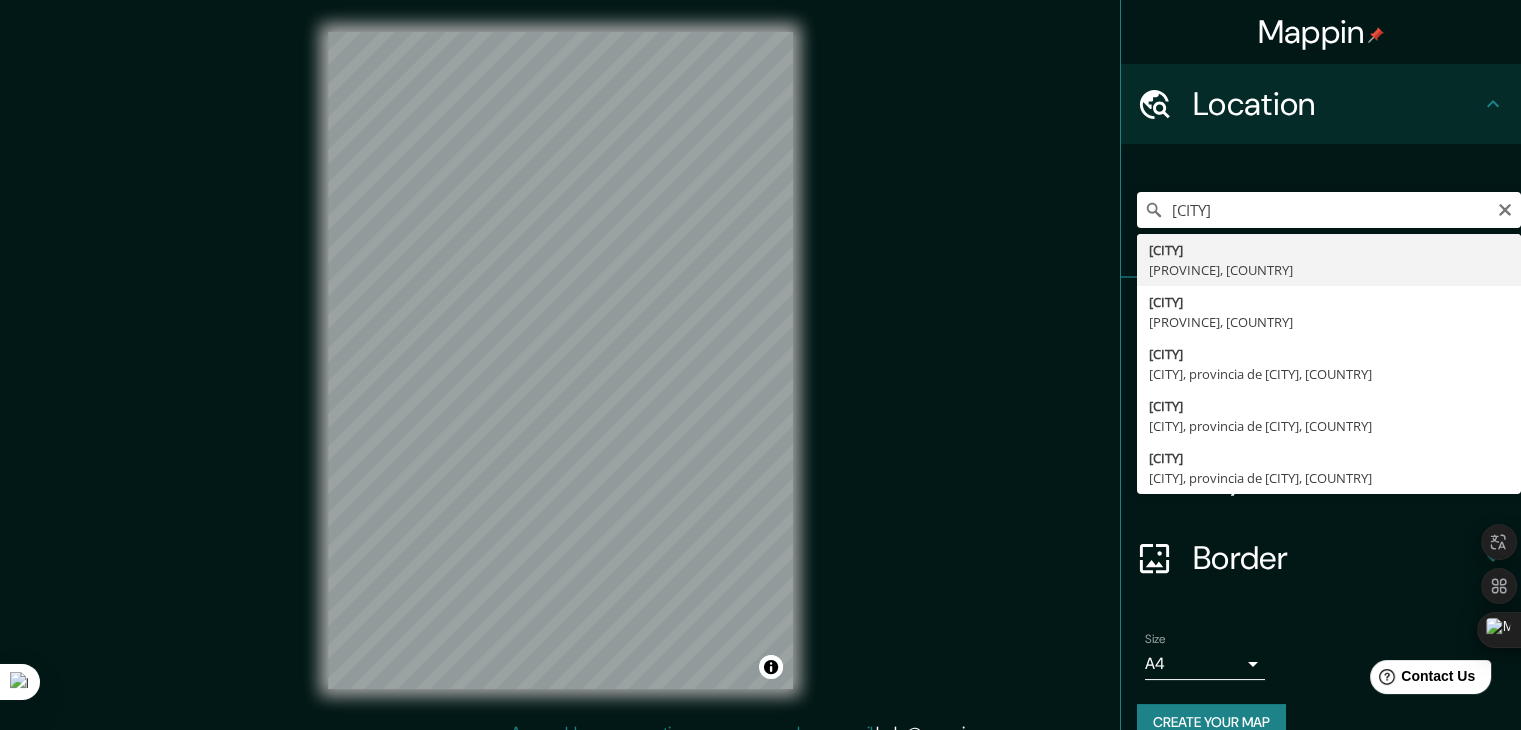type on "[CITY], [PROVINCE], [COUNTRY]" 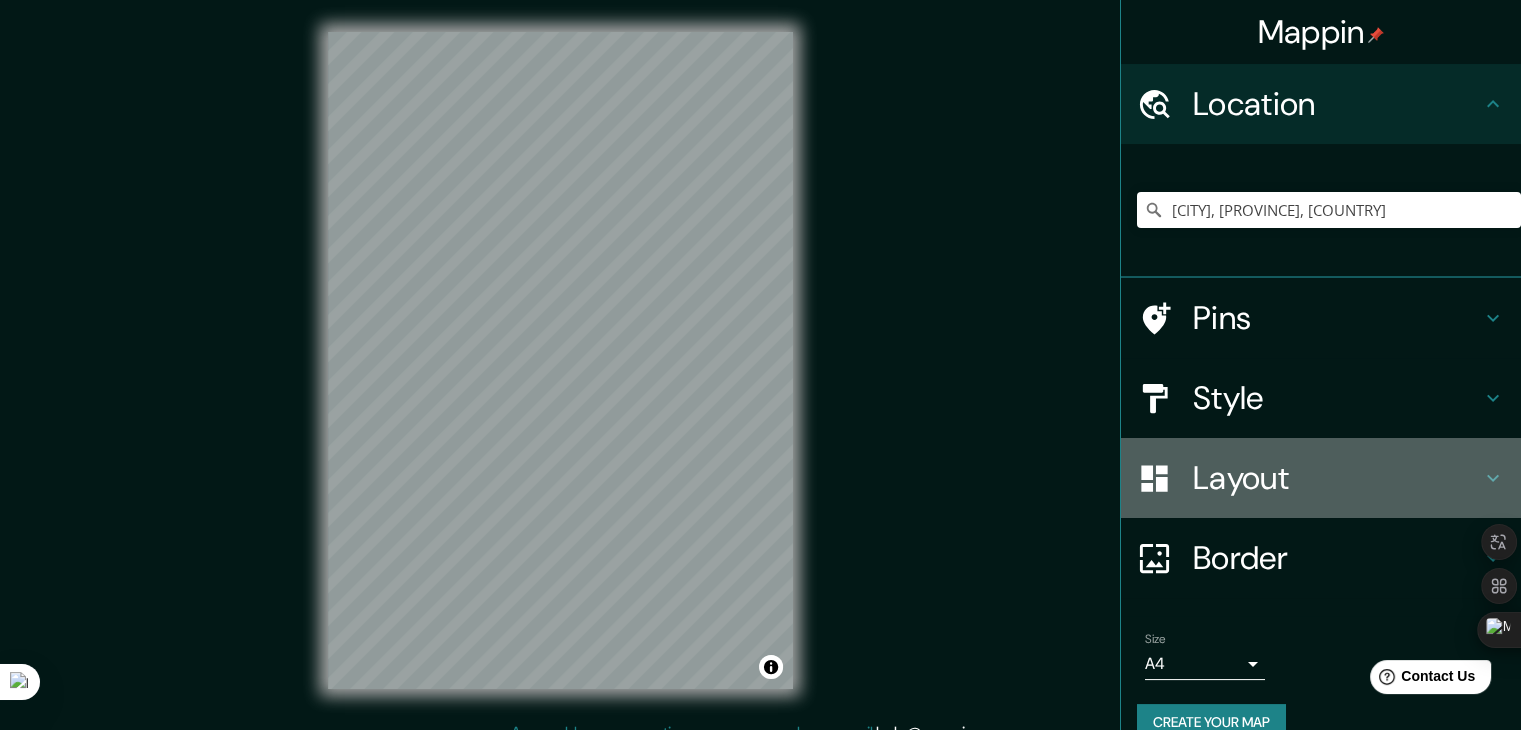 click on "Layout" at bounding box center (1337, 478) 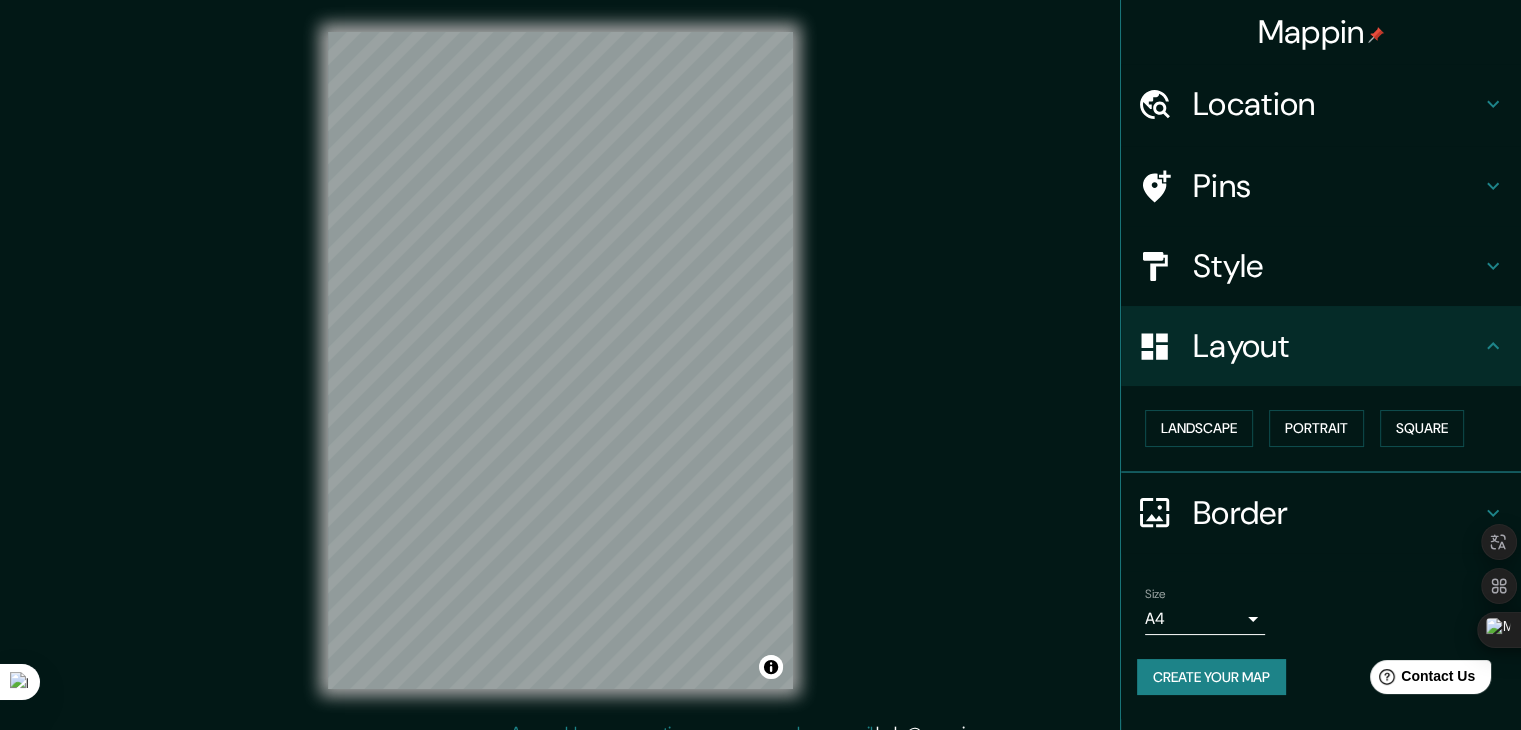 click on "Layout" at bounding box center [1337, 346] 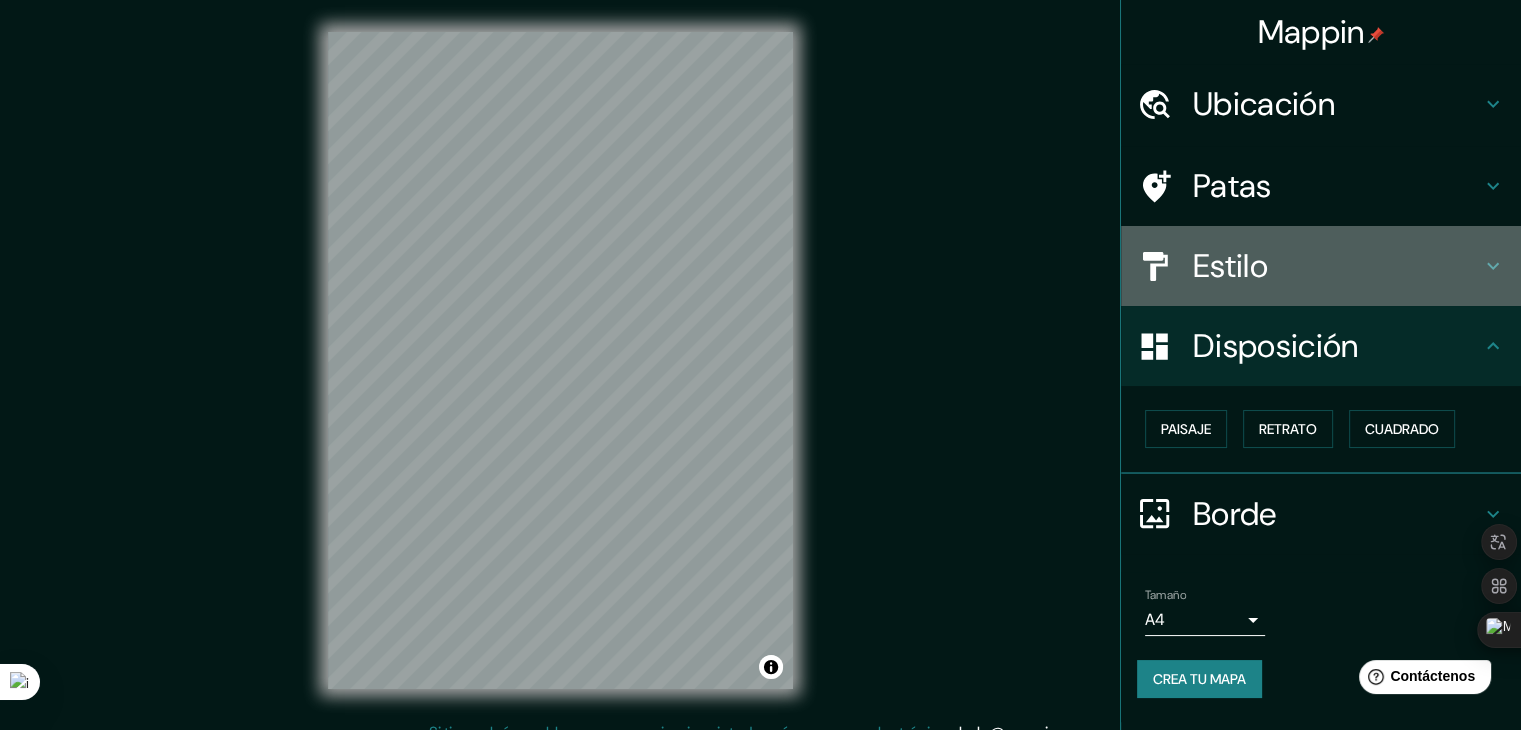 click on "Estilo" at bounding box center [1337, 266] 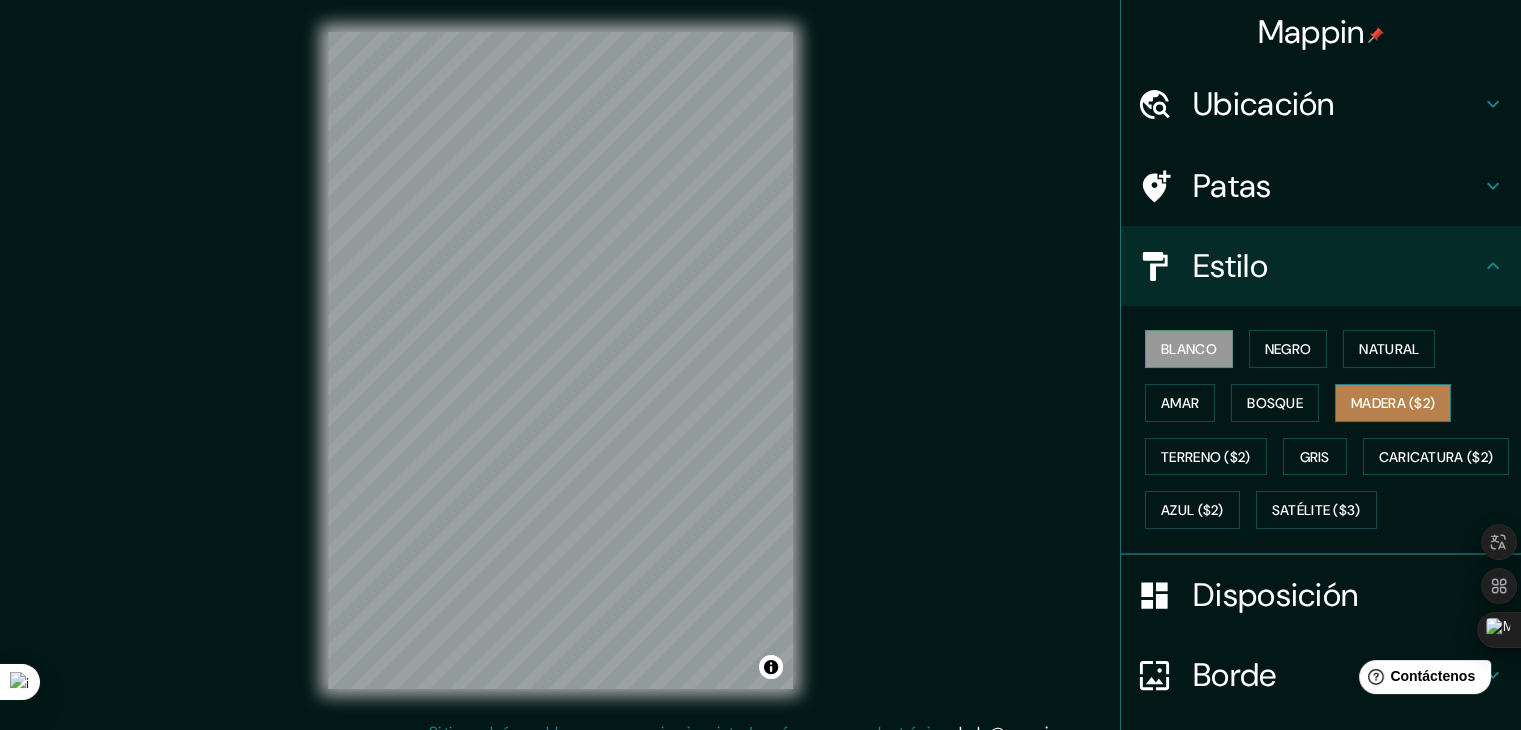 click on "Madera ($2)" at bounding box center [1393, 403] 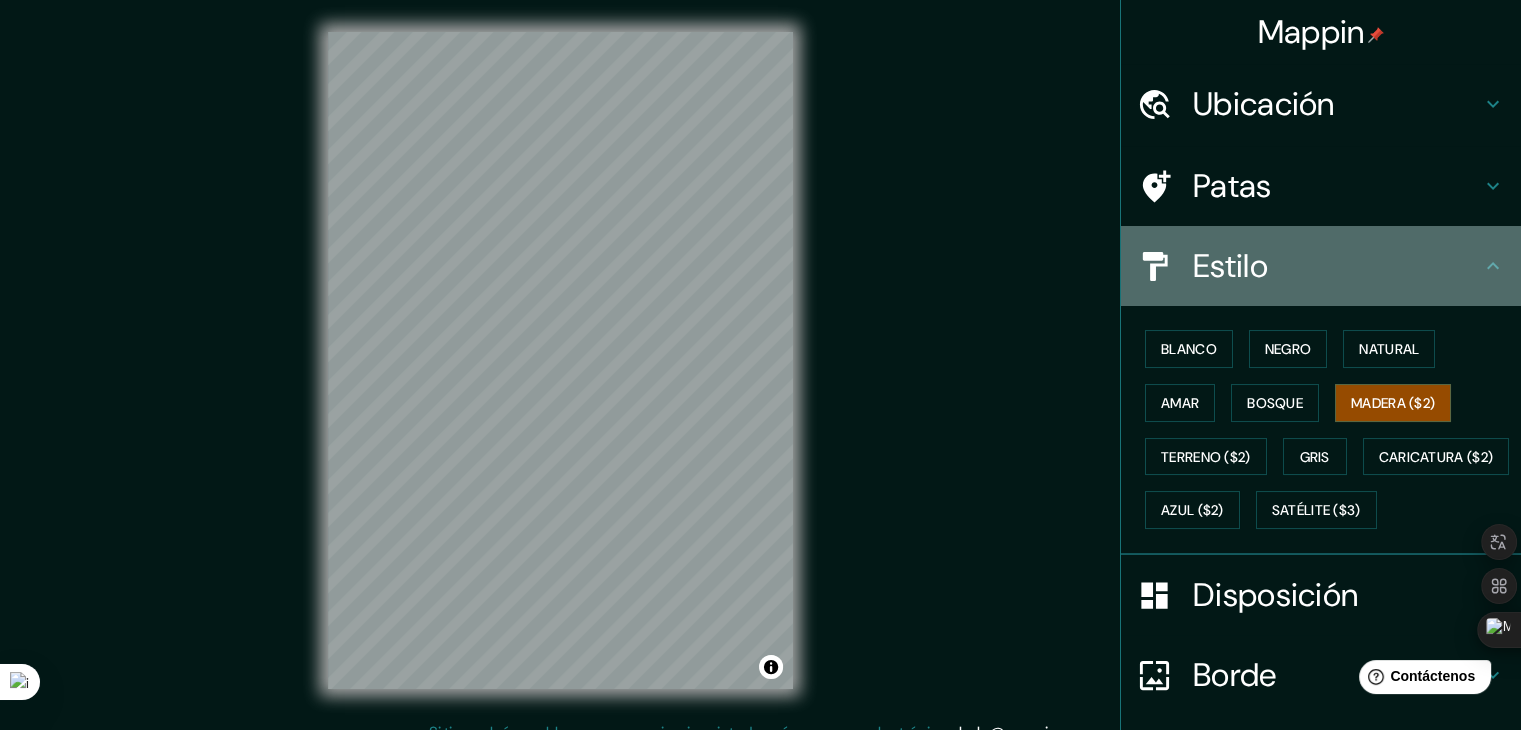 click on "Estilo" at bounding box center (1337, 266) 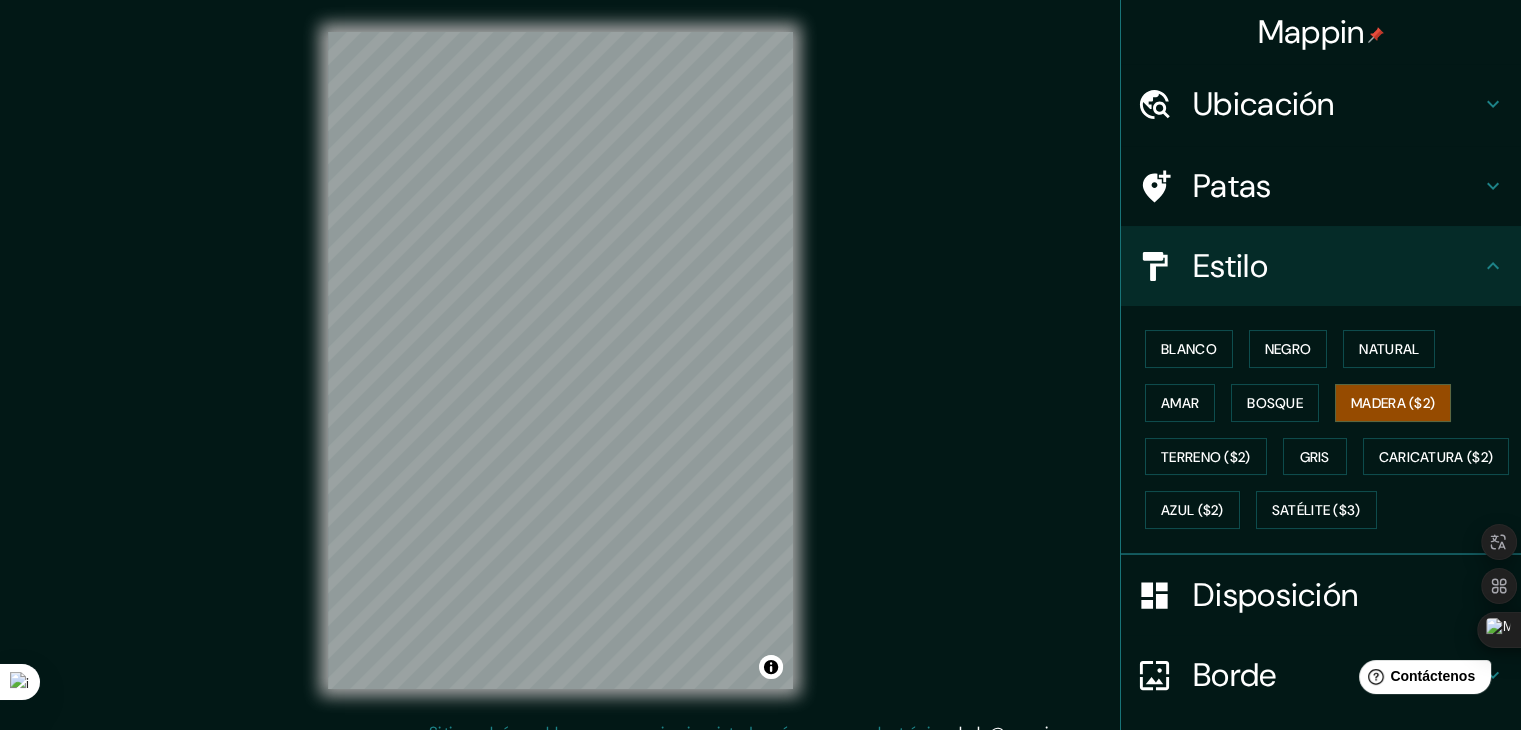 scroll, scrollTop: 202, scrollLeft: 0, axis: vertical 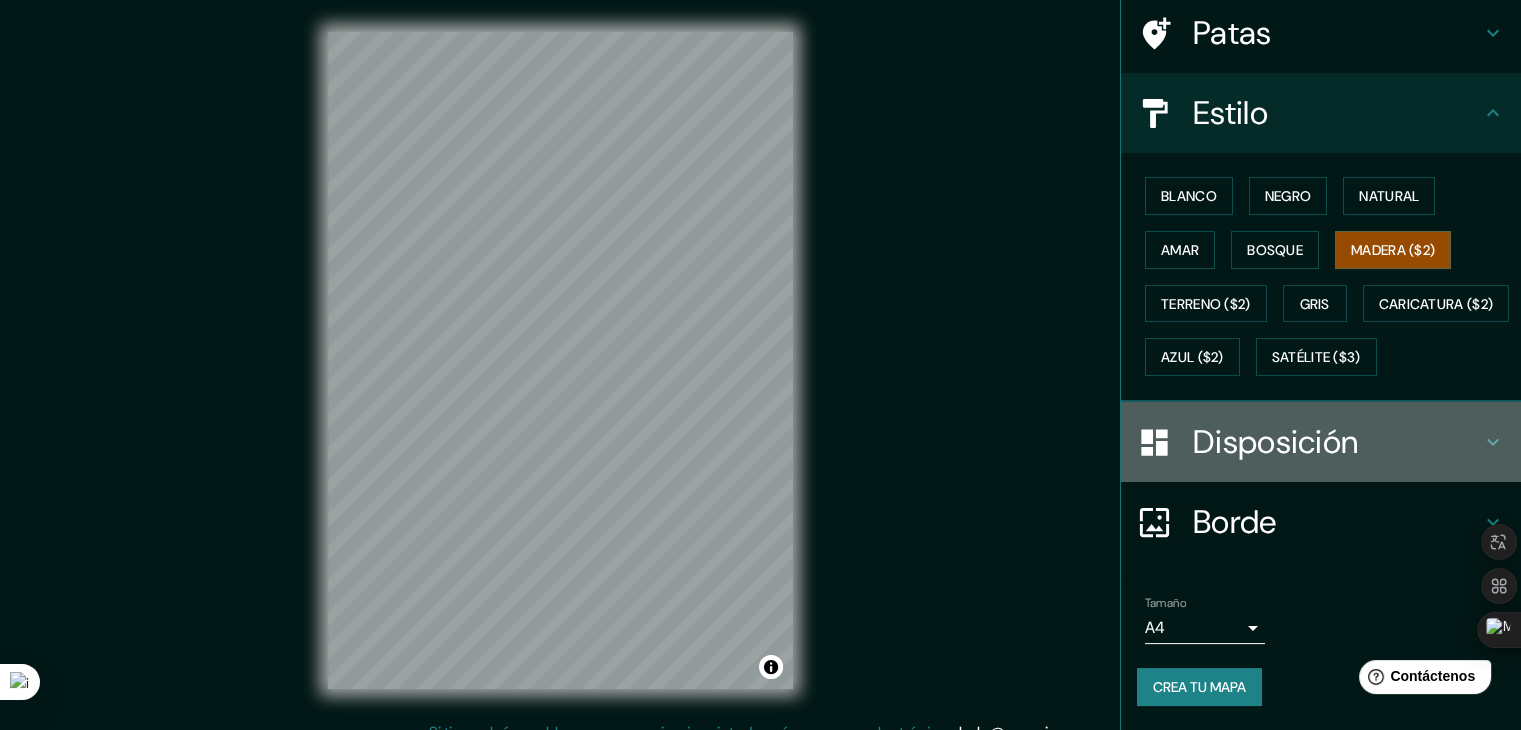 click on "Disposición" at bounding box center (1275, 442) 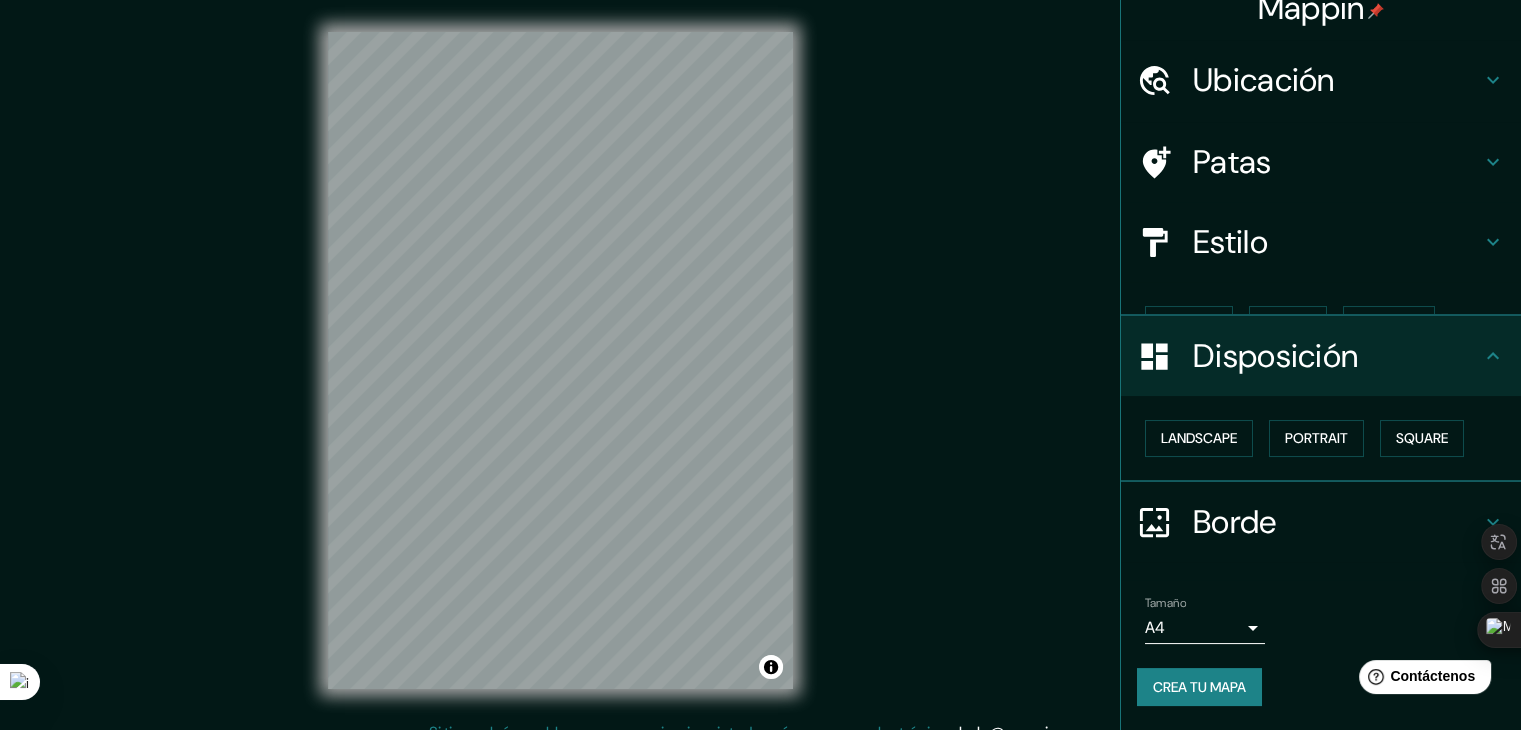 scroll, scrollTop: 0, scrollLeft: 0, axis: both 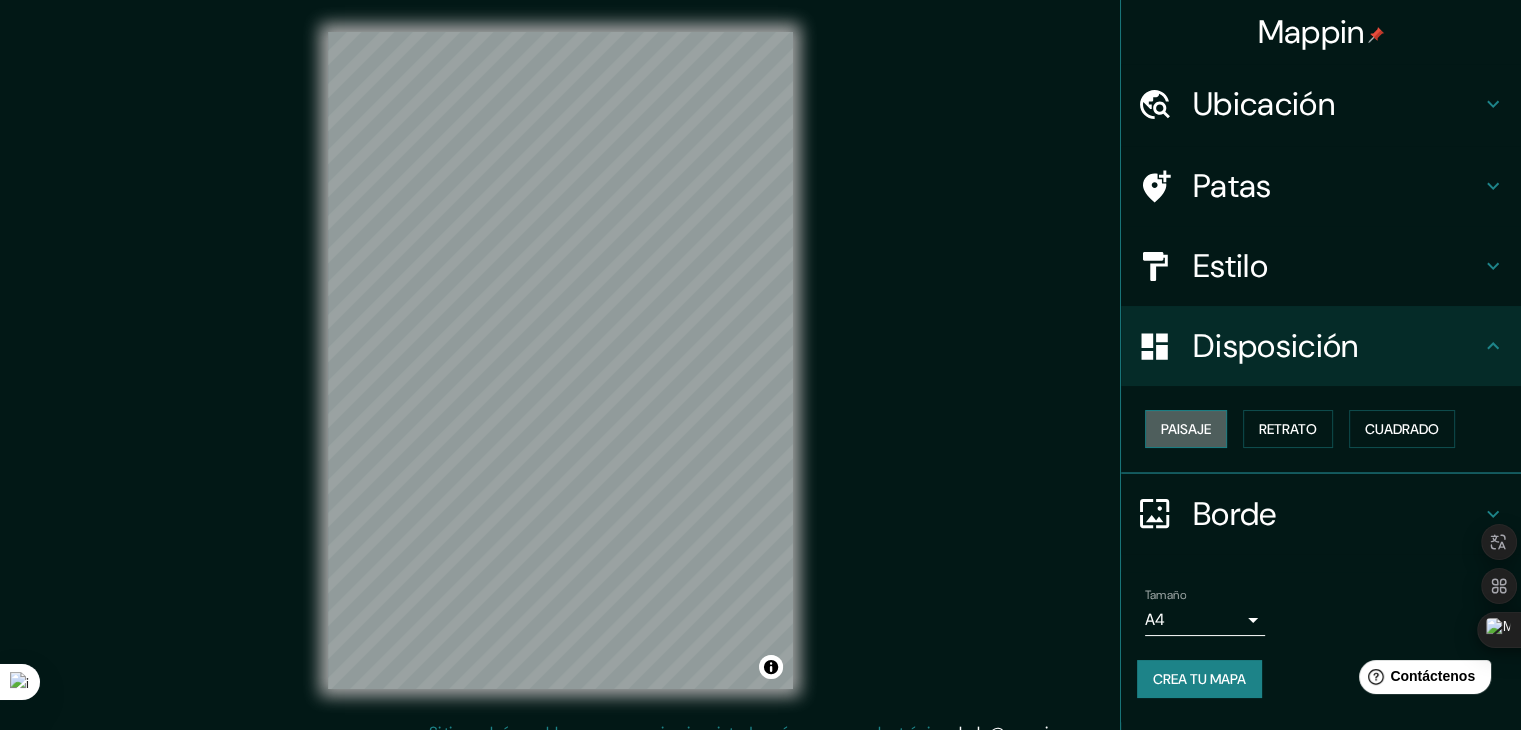 click on "Paisaje" at bounding box center [1186, 429] 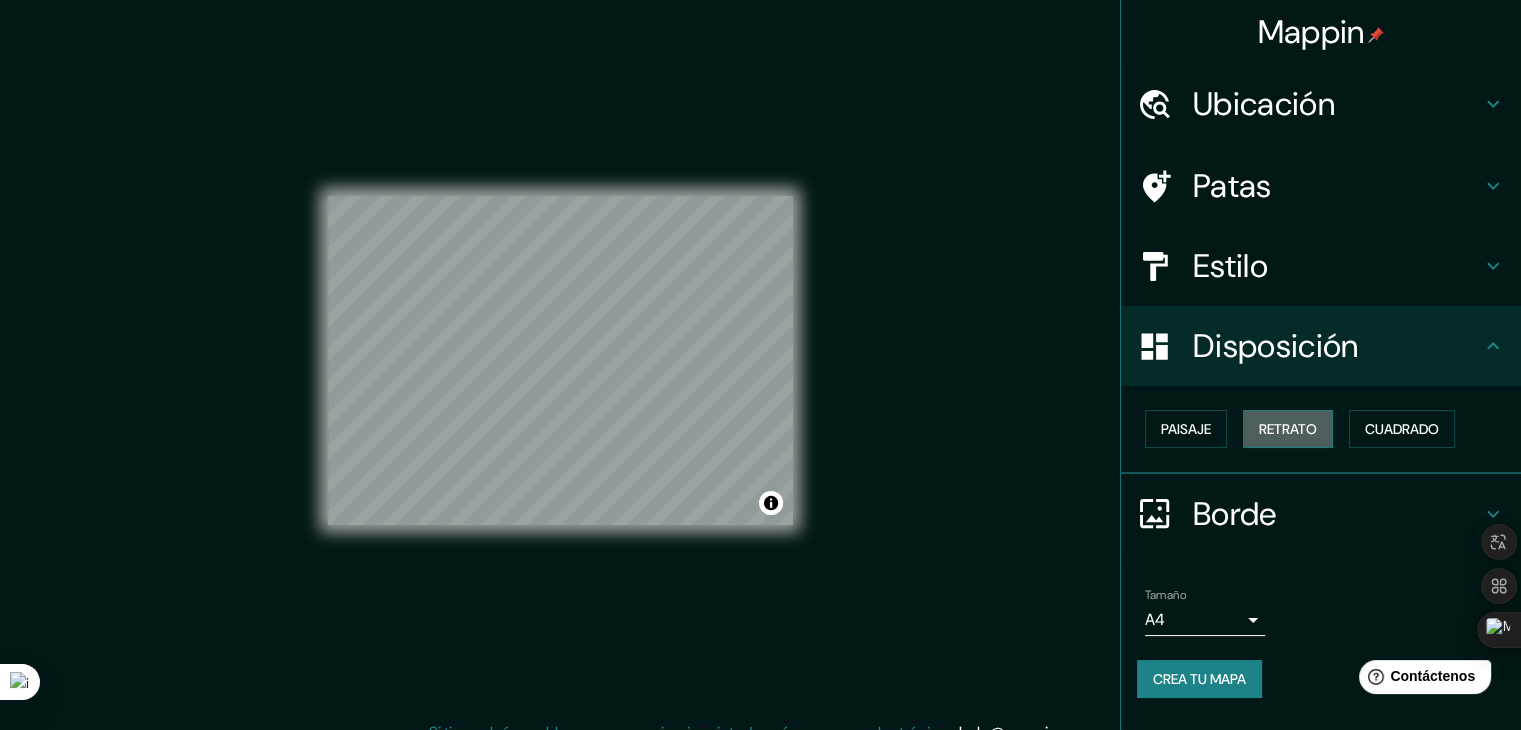 click on "Retrato" at bounding box center (1288, 429) 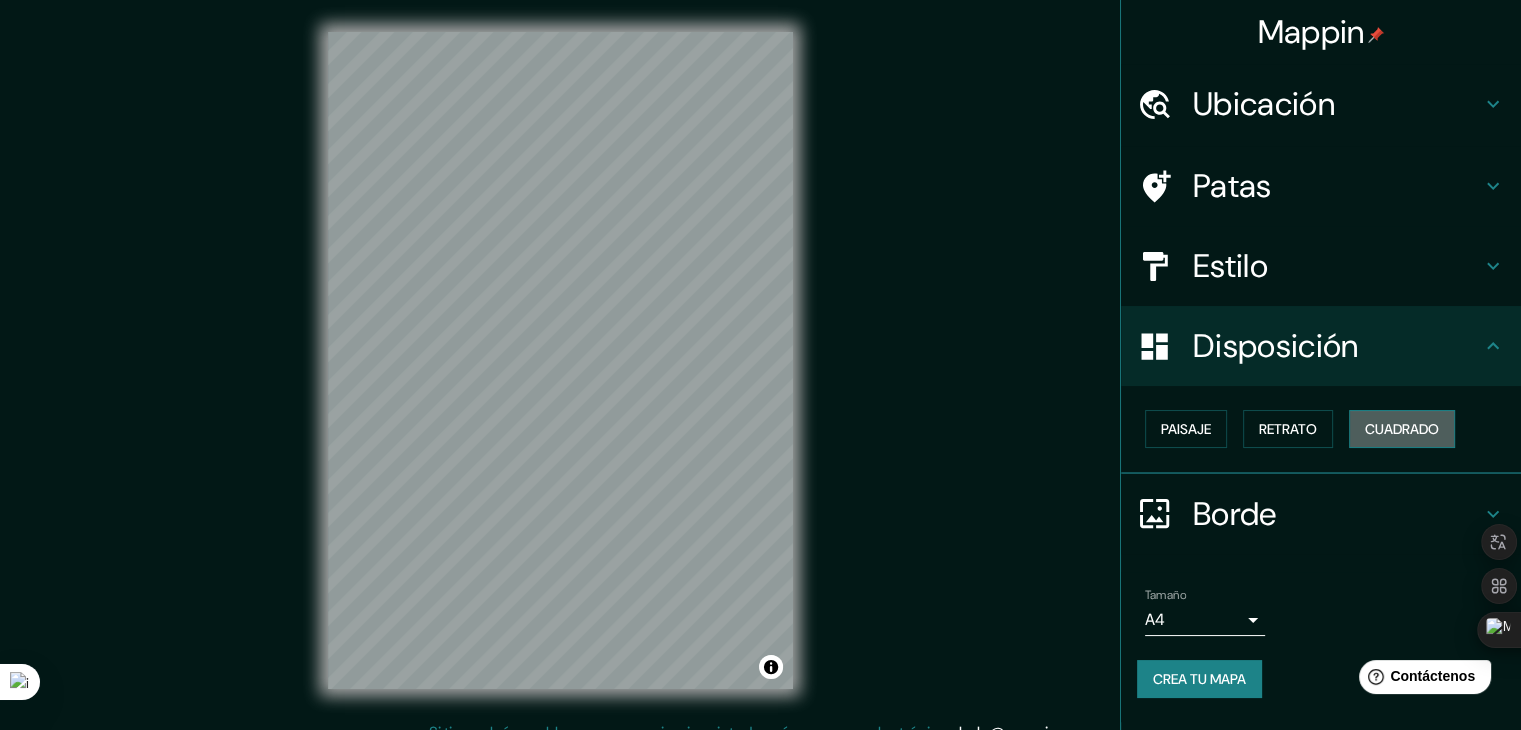 click on "Cuadrado" at bounding box center [1402, 429] 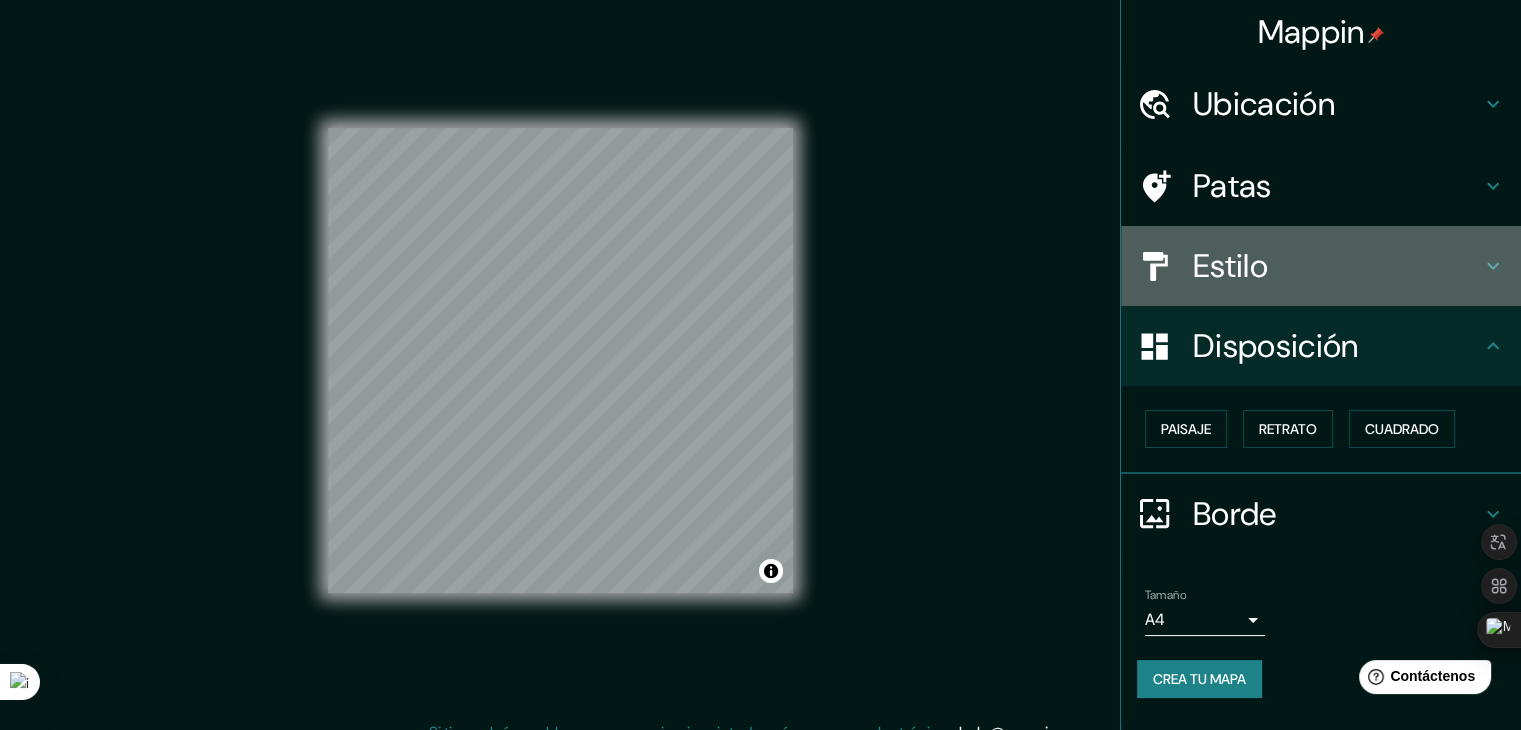 click on "Estilo" at bounding box center [1337, 266] 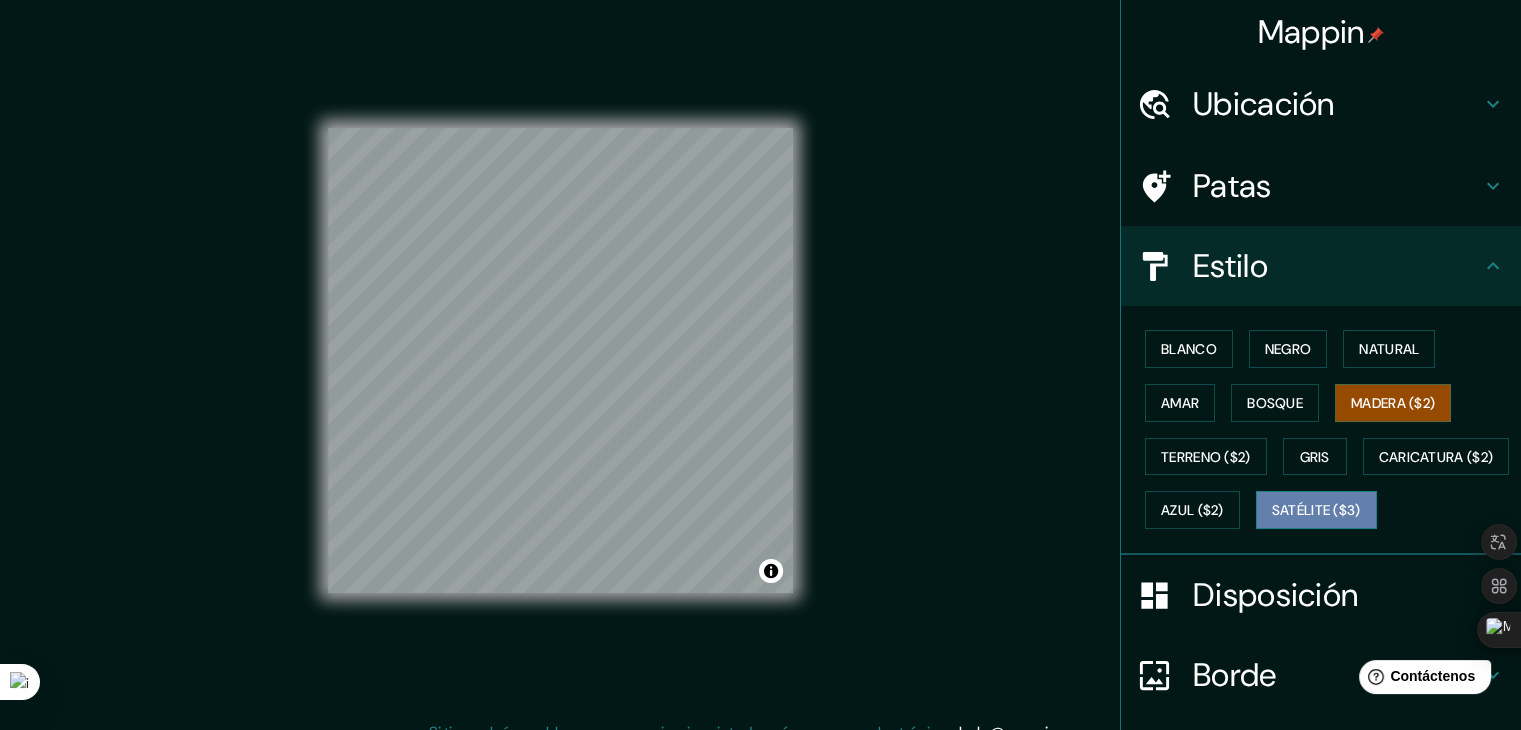 click on "Satélite ($3)" at bounding box center [1316, 511] 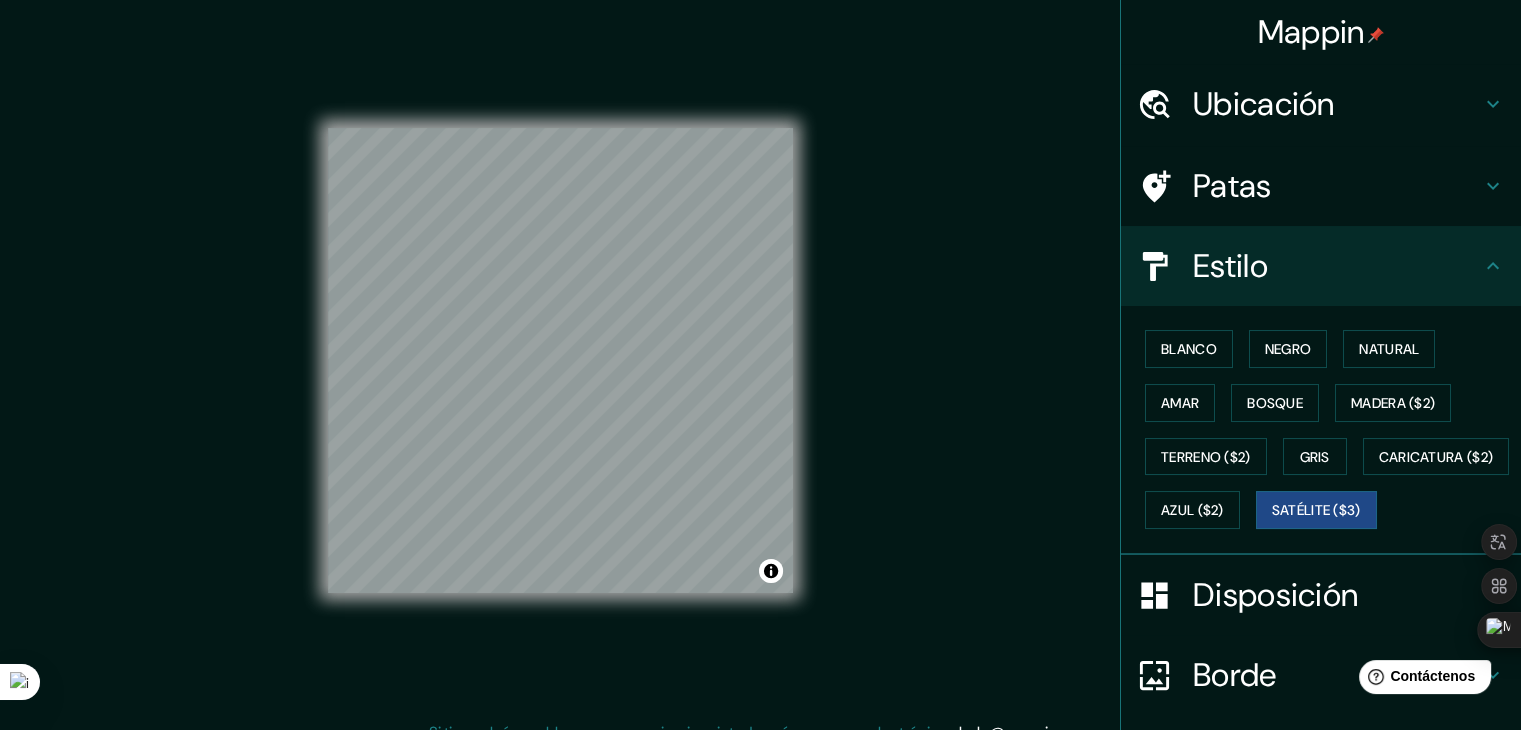 click on "[BUSINESS_NAME] [CITY], [PROVINCE], [COUNTRY] [ITEM_DETAILS] [MAP_OPTIONS] [MAP_COPYRIGHT] [MAP_IMPROVEMENT] [MAP_SUPPORT_EMAIL]" at bounding box center [760, 376] 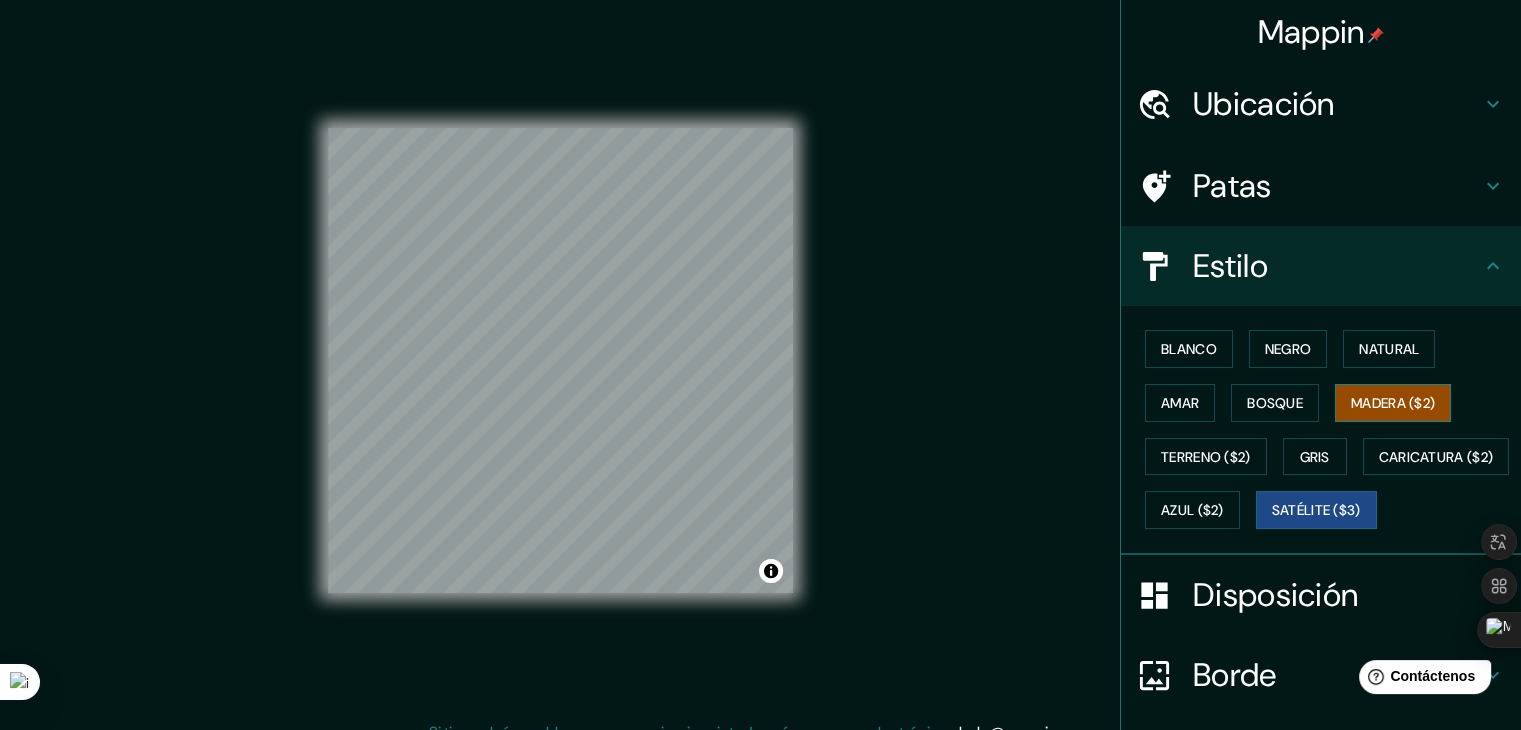 click on "Madera ($2)" at bounding box center [1393, 403] 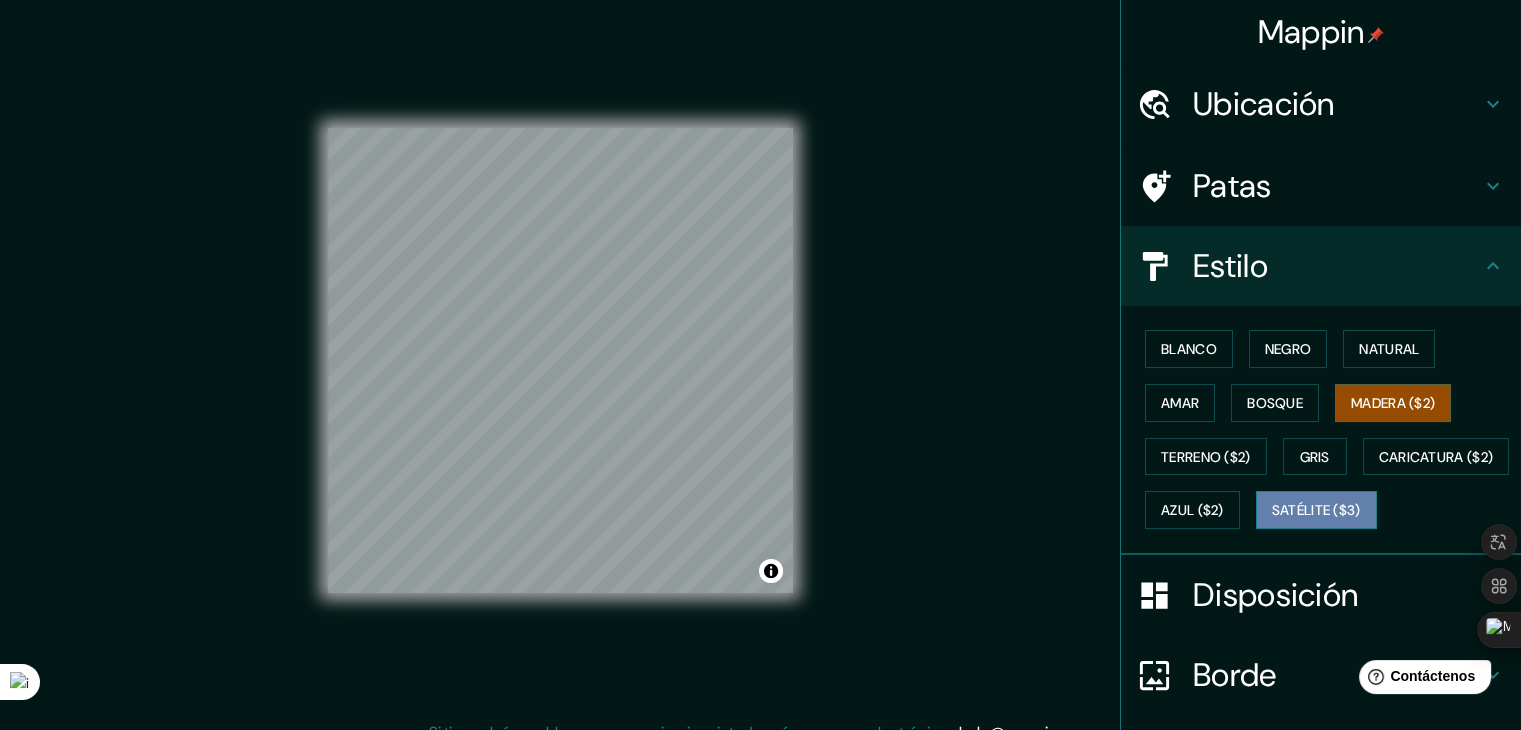 click on "Satélite ($3)" at bounding box center (1316, 510) 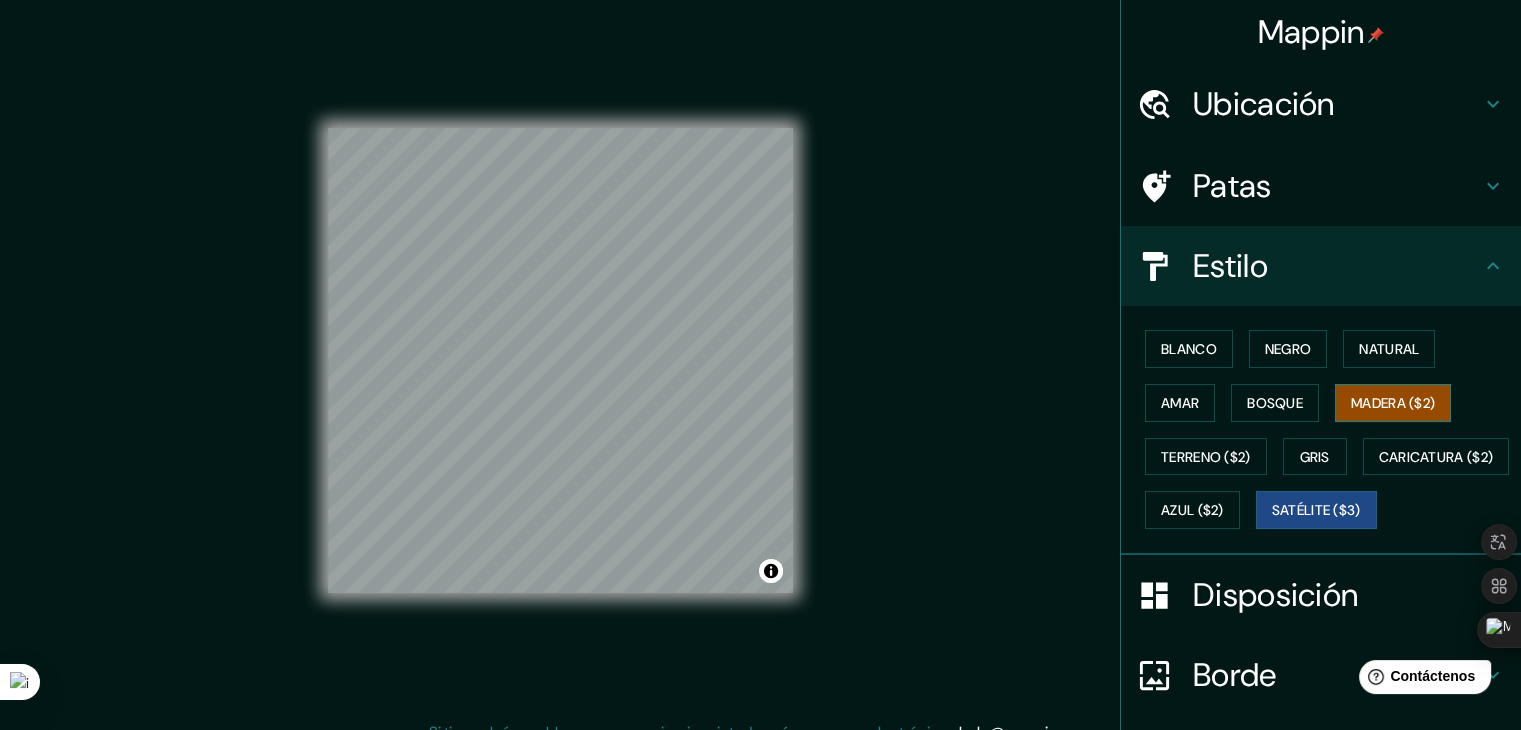 click on "Madera ($2)" at bounding box center (1393, 403) 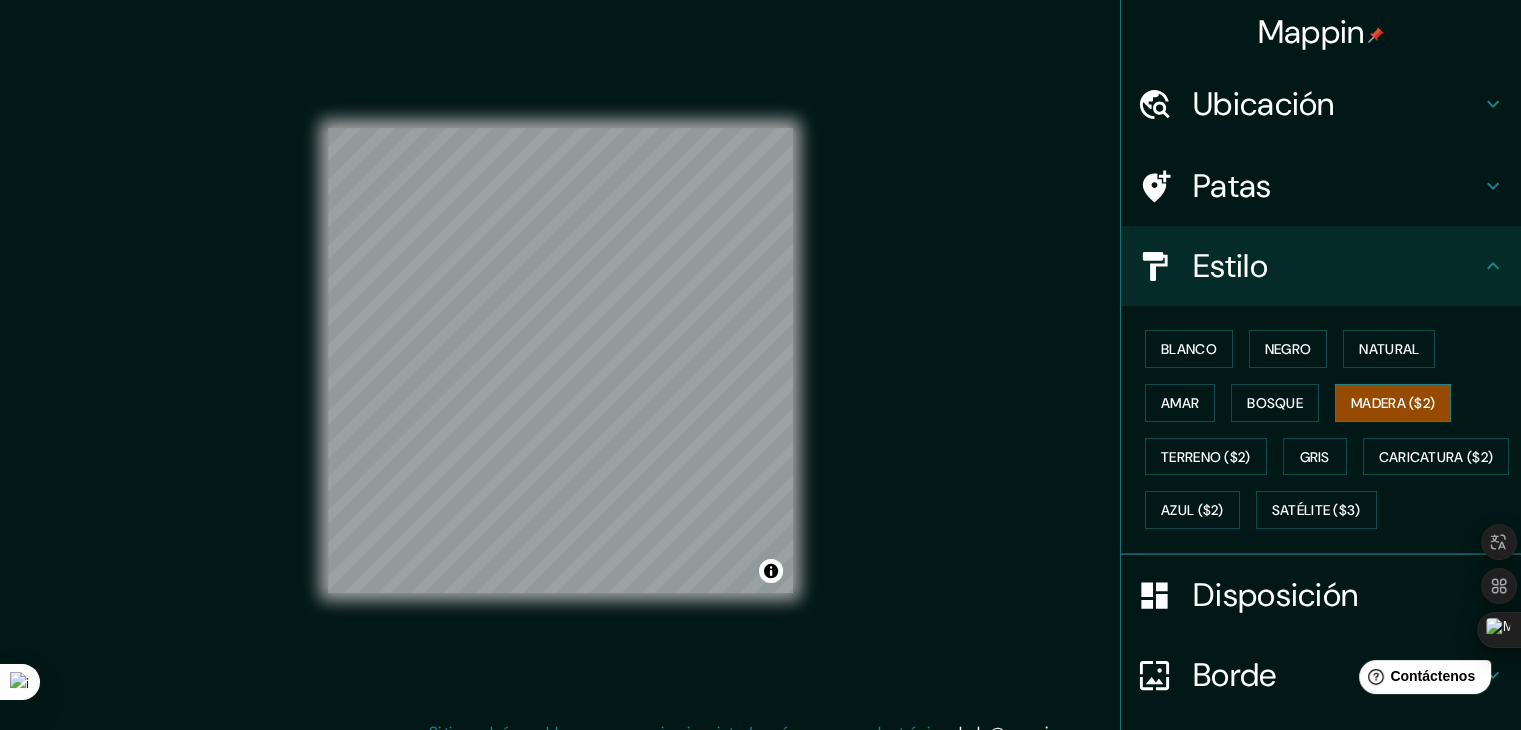 type 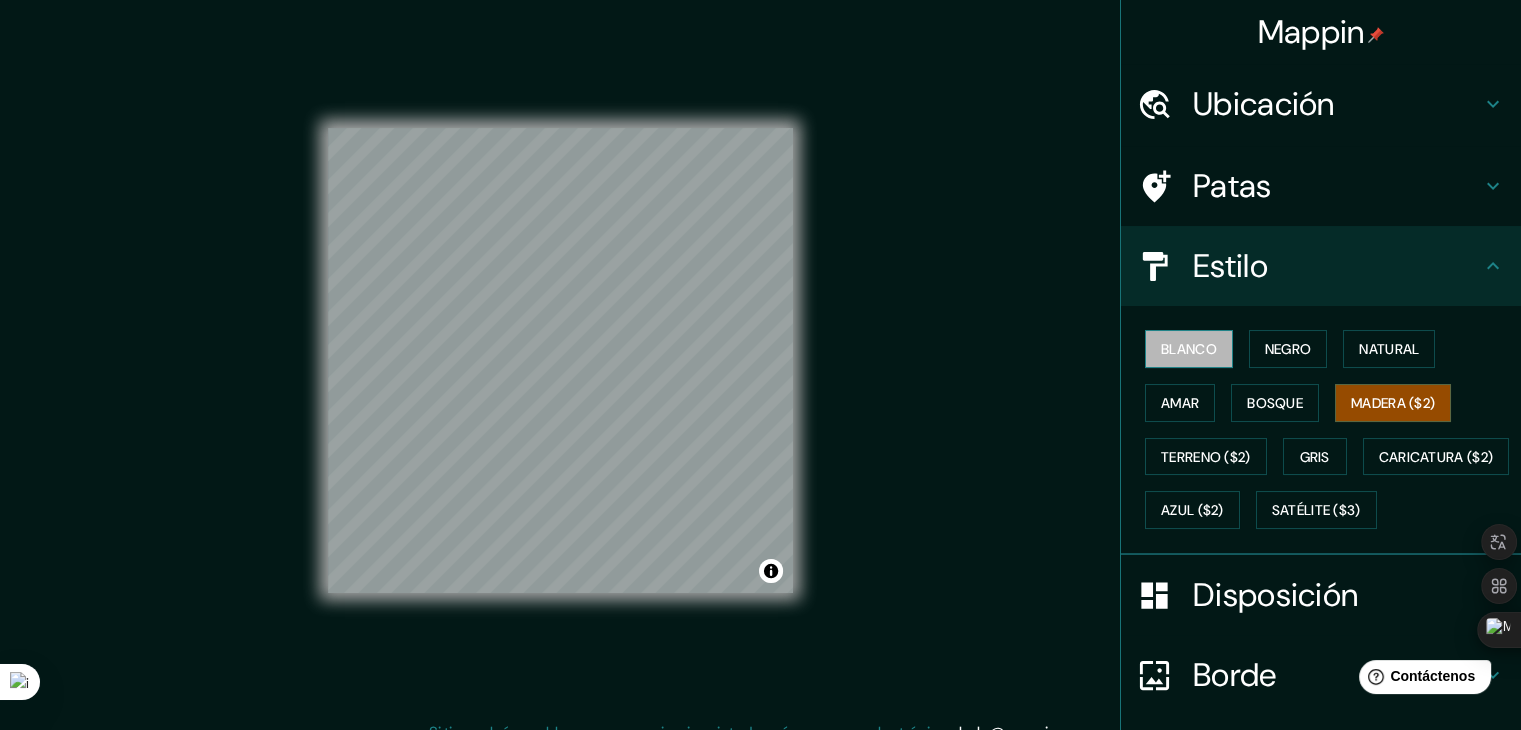click on "Blanco" at bounding box center [1189, 349] 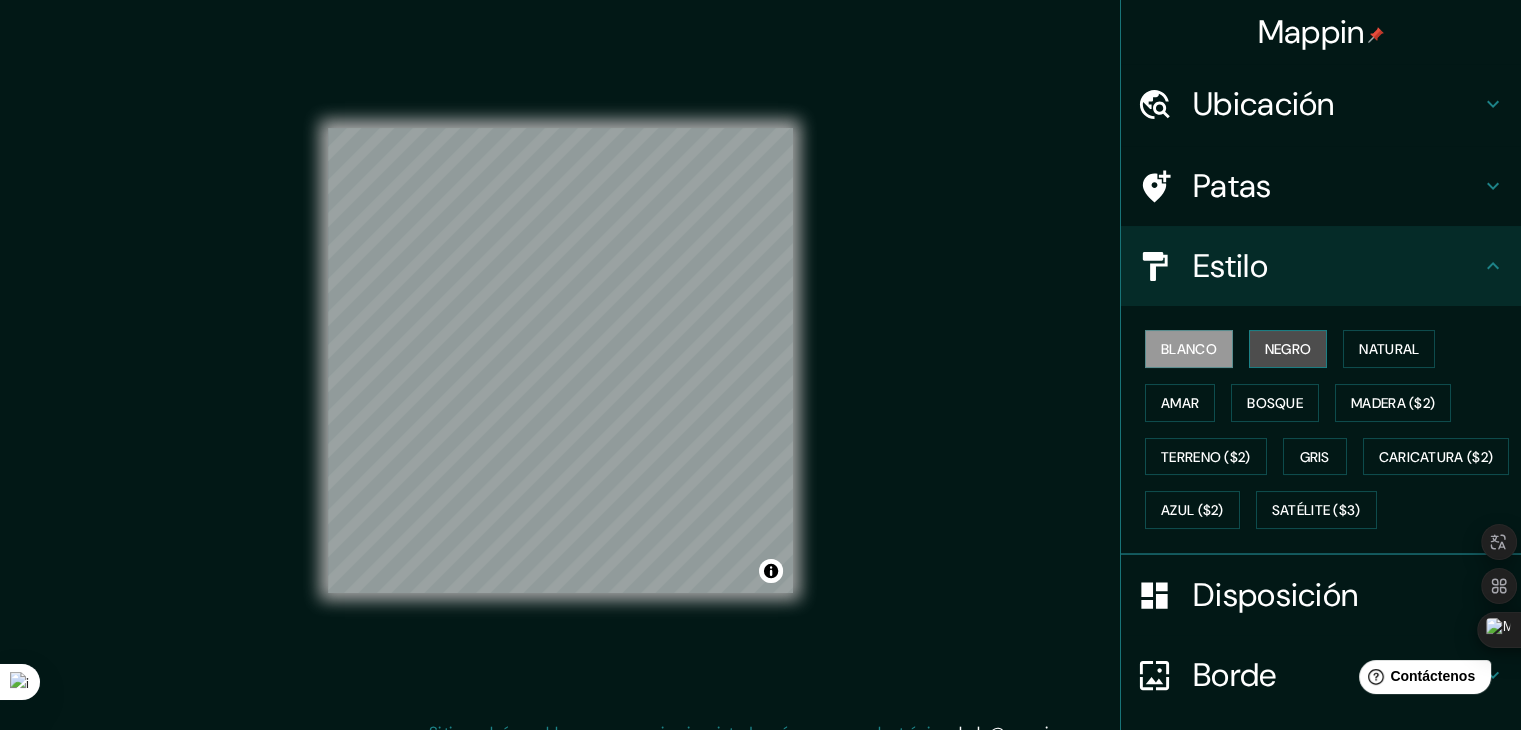 click on "Negro" at bounding box center [1288, 349] 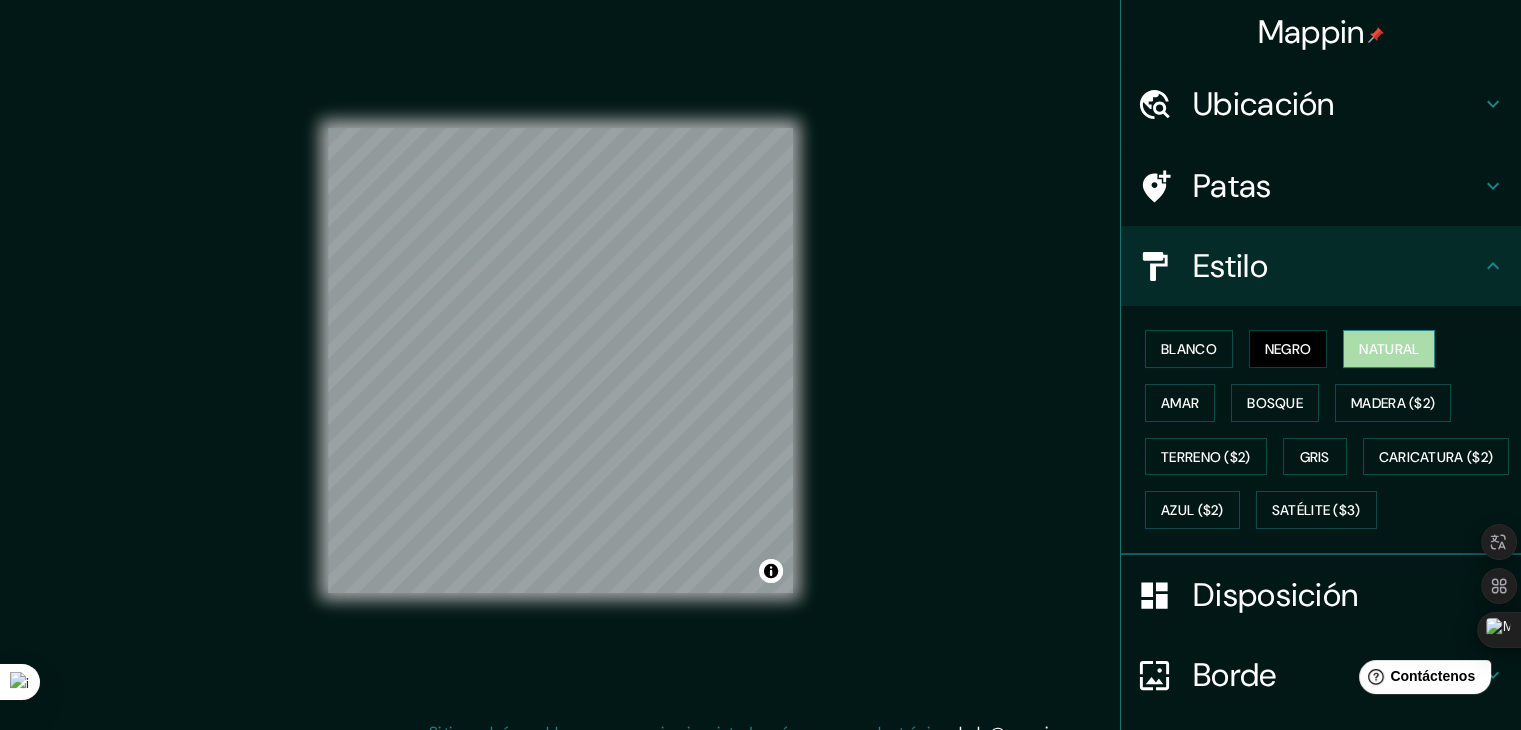 click on "Natural" at bounding box center (1389, 349) 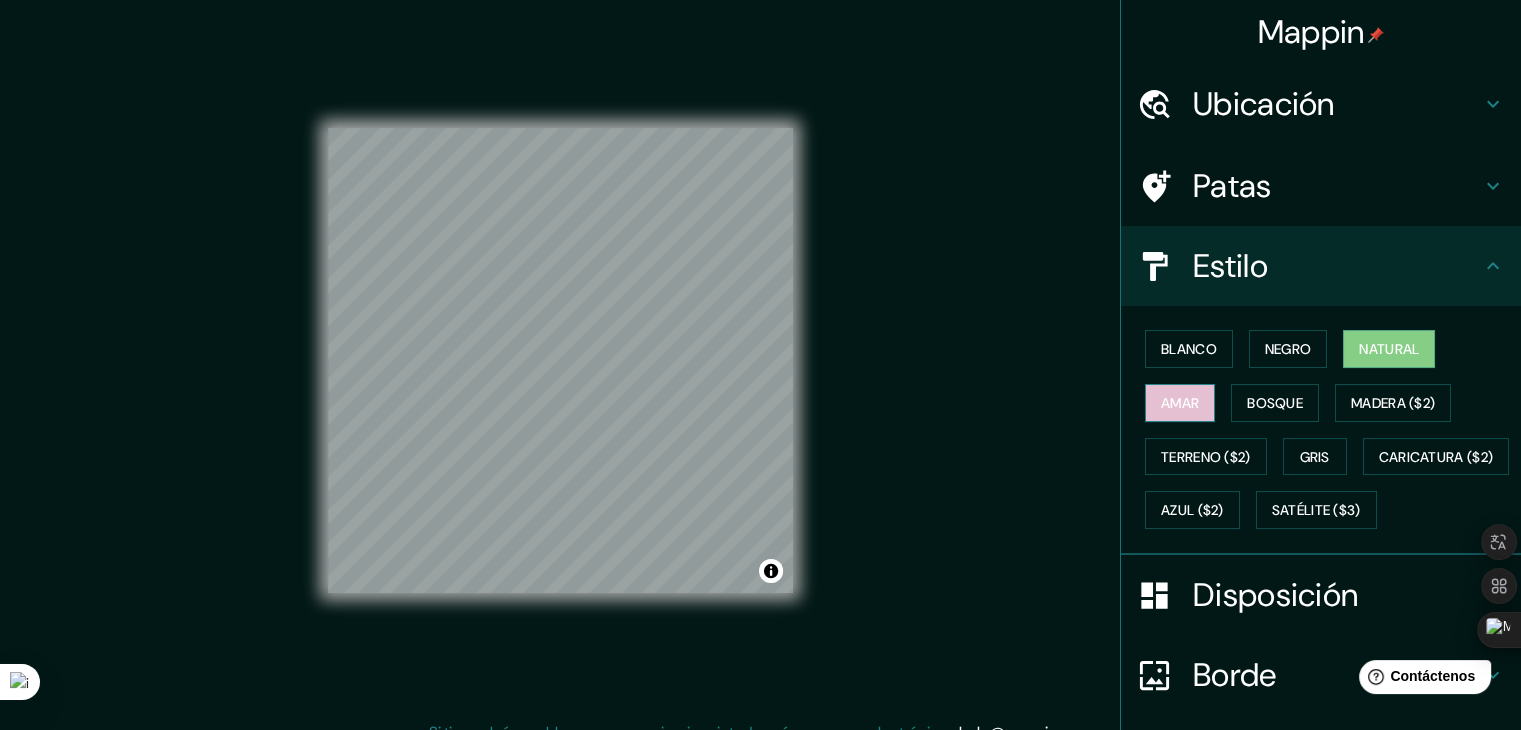click on "Amar" at bounding box center (1180, 403) 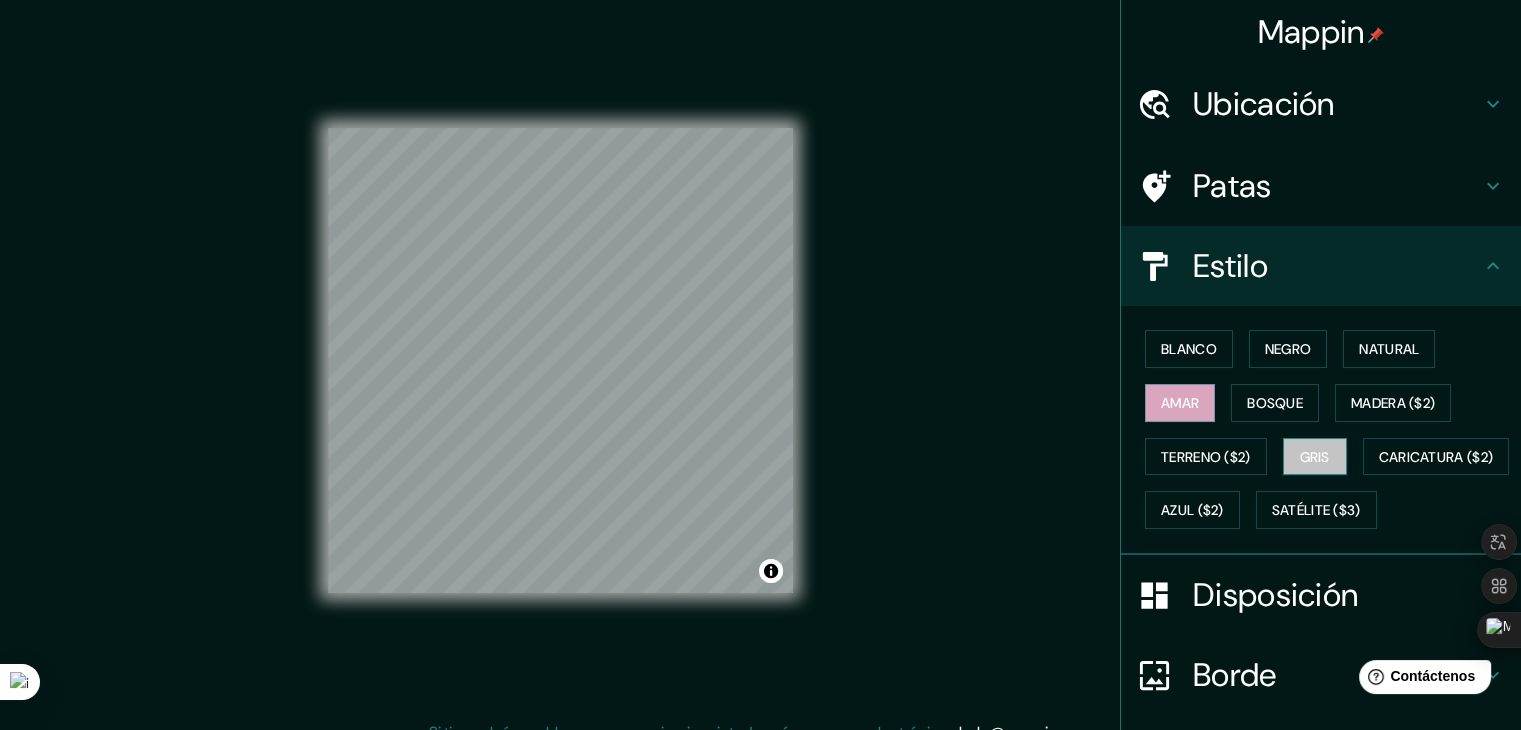 click on "Gris" at bounding box center (1315, 457) 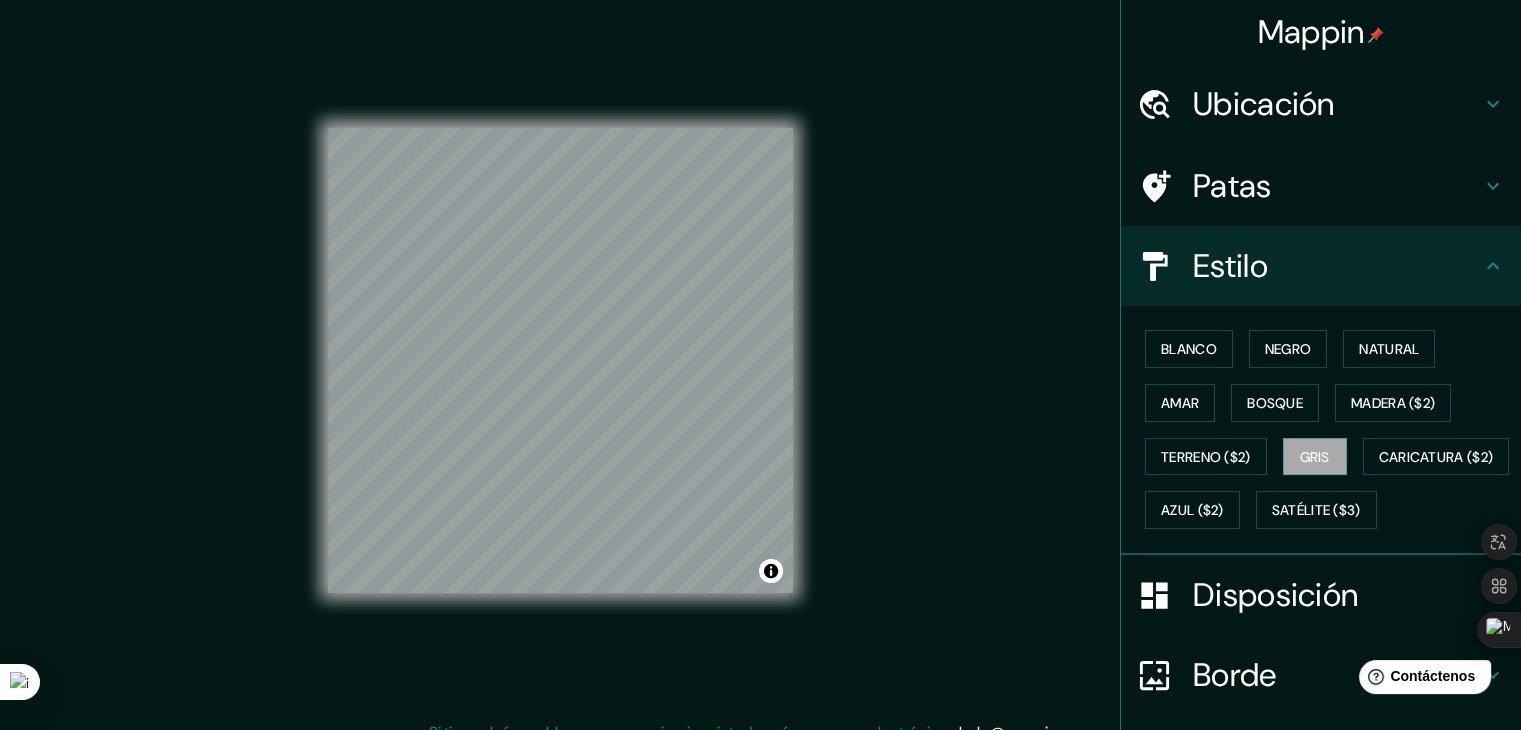 type 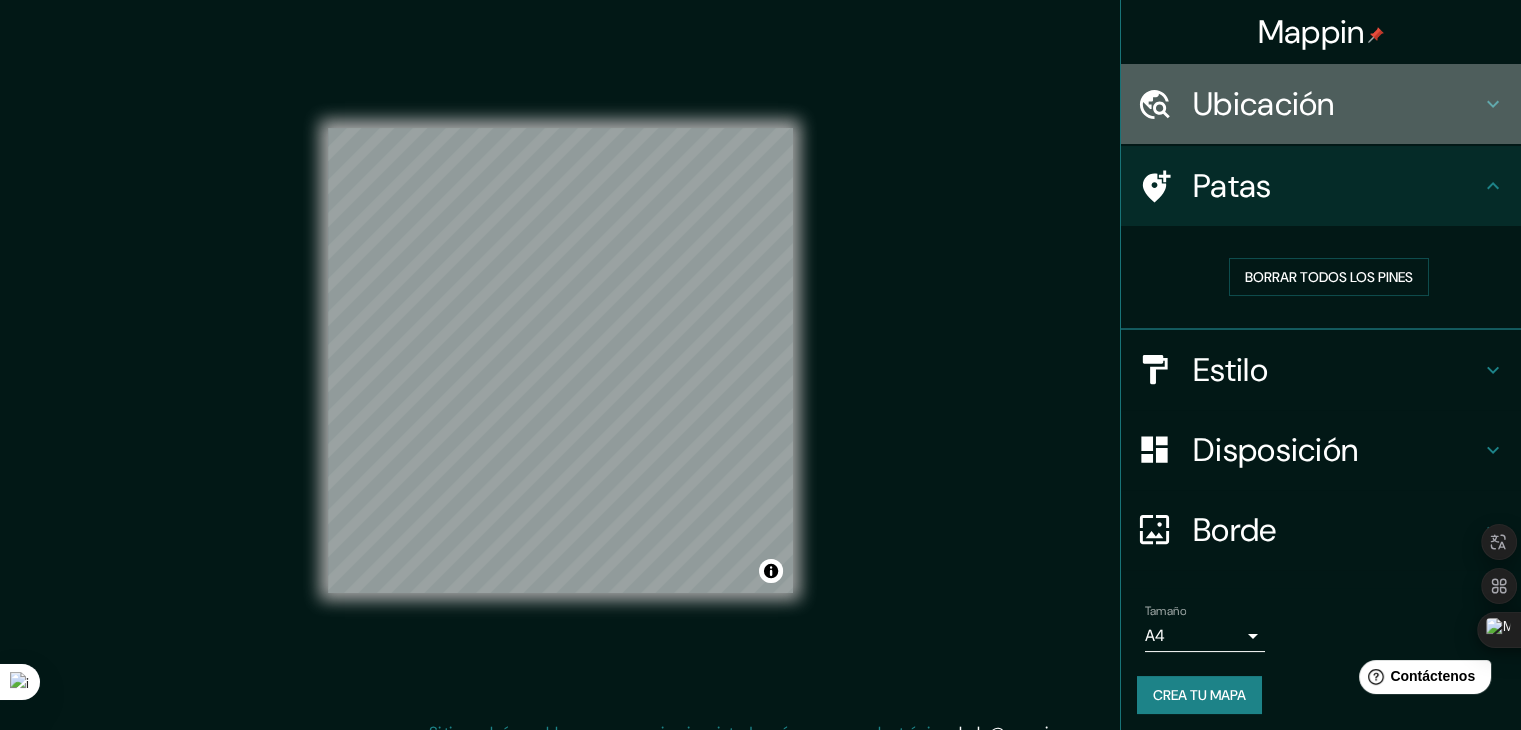 click on "Ubicación" at bounding box center (1264, 104) 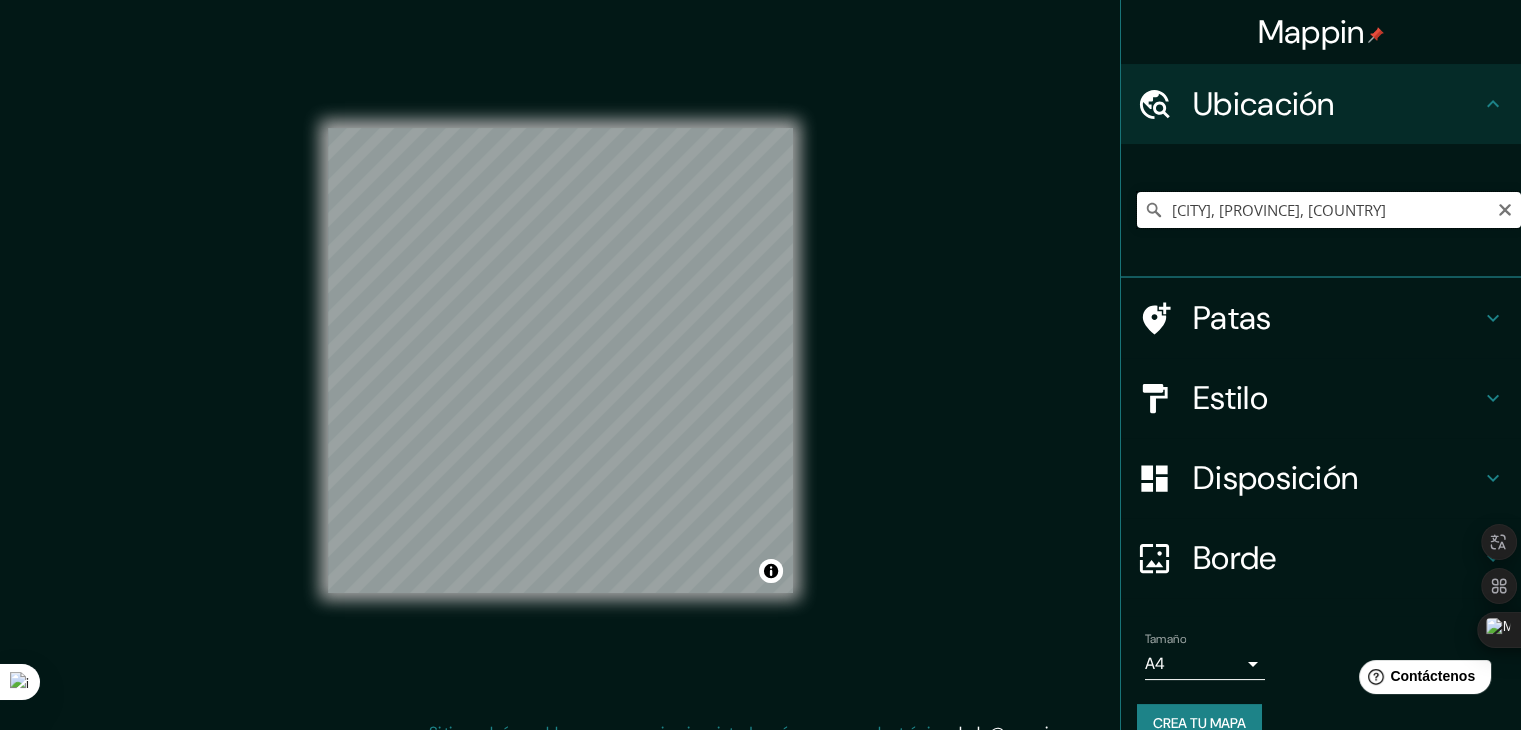 click on "[CITY], [PROVINCE], [COUNTRY]" at bounding box center [1329, 210] 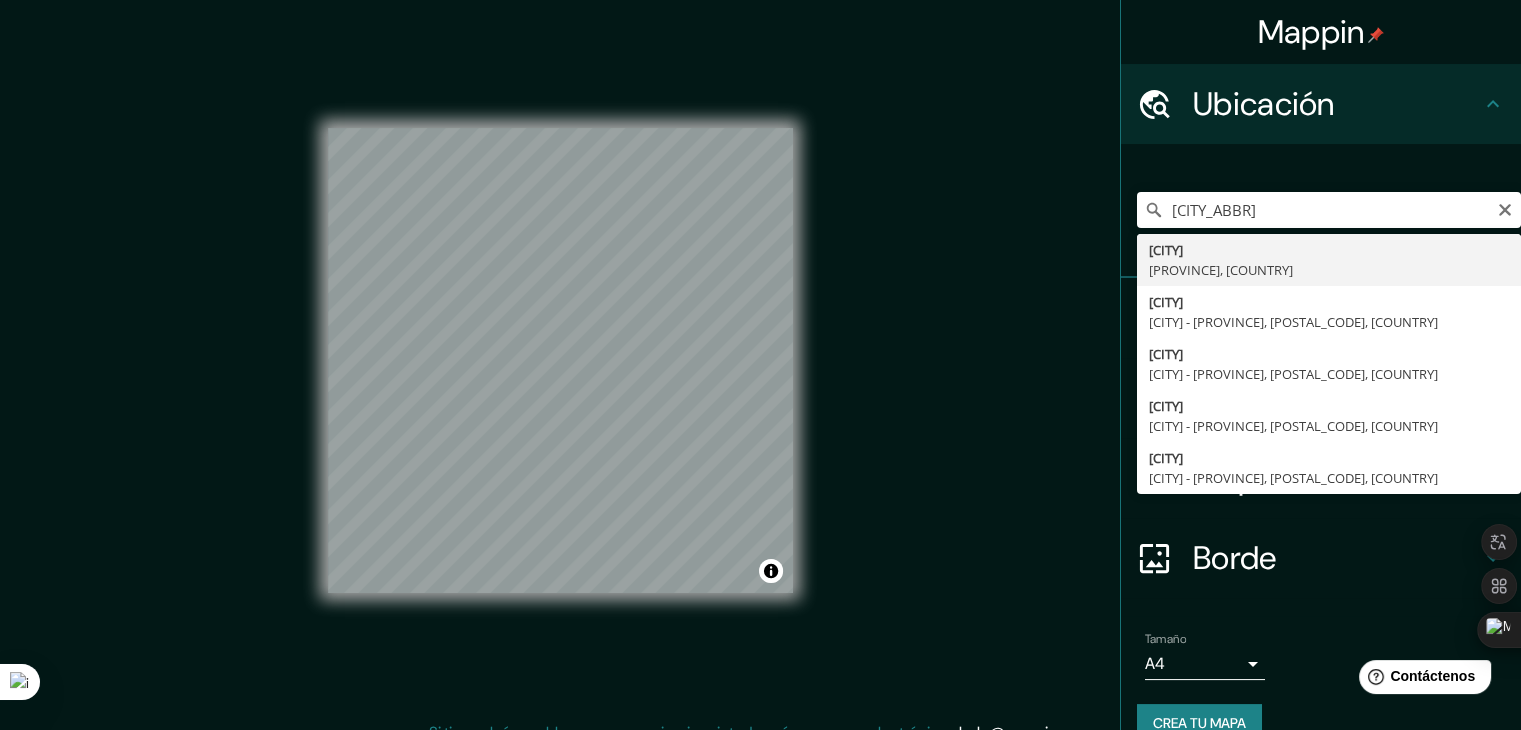 type on "[CITY], [PROVINCE], [COUNTRY]" 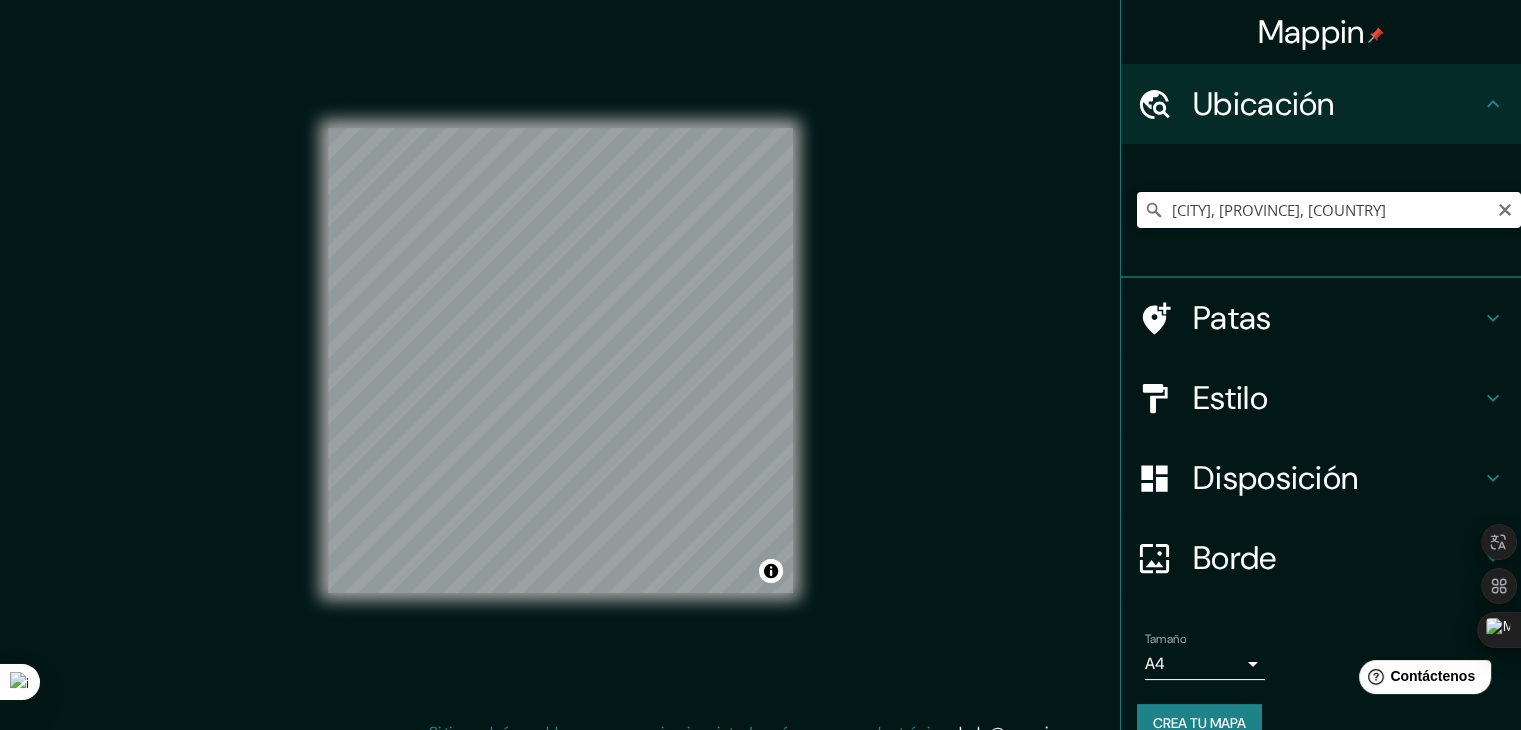 click on "[CITY], [PROVINCE], [COUNTRY]" at bounding box center [1329, 210] 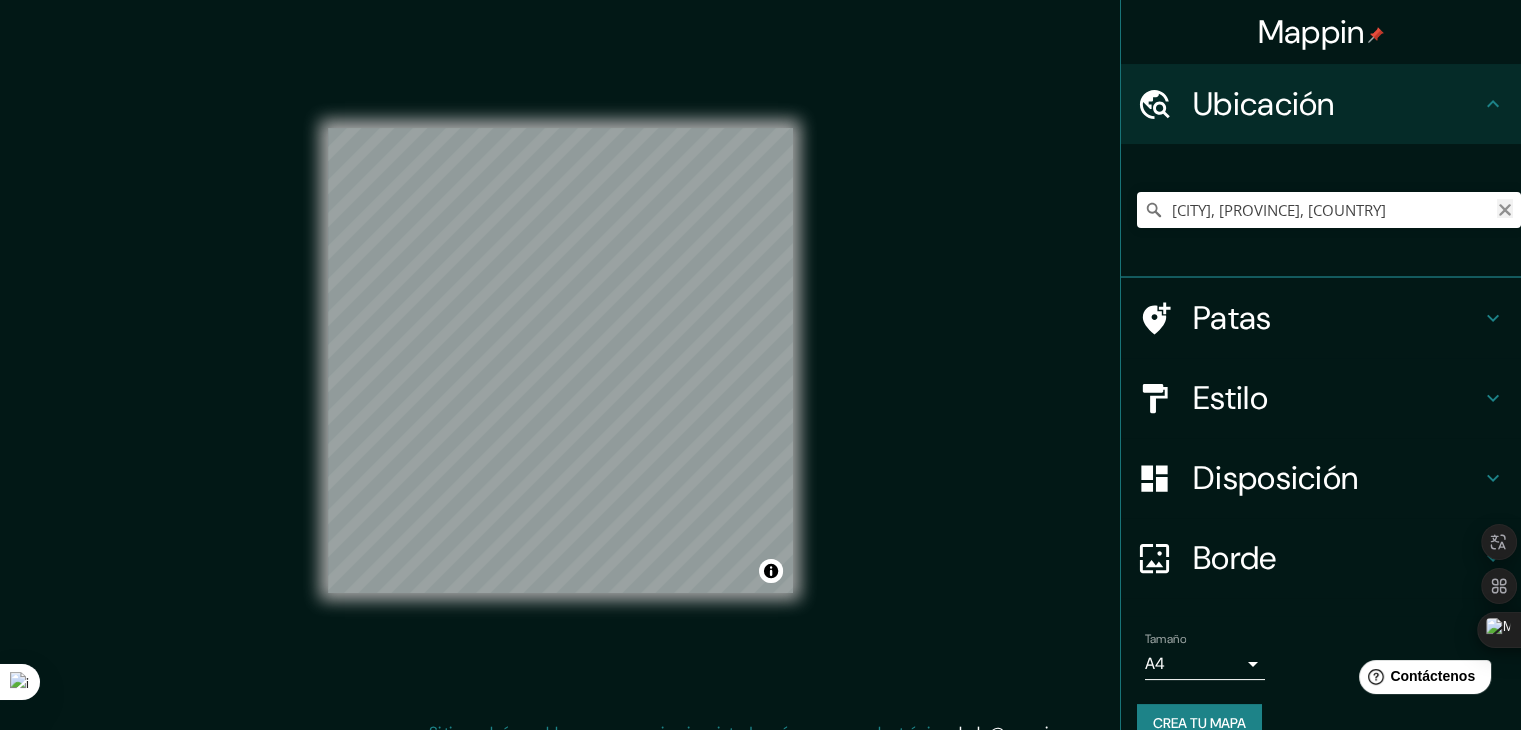 click 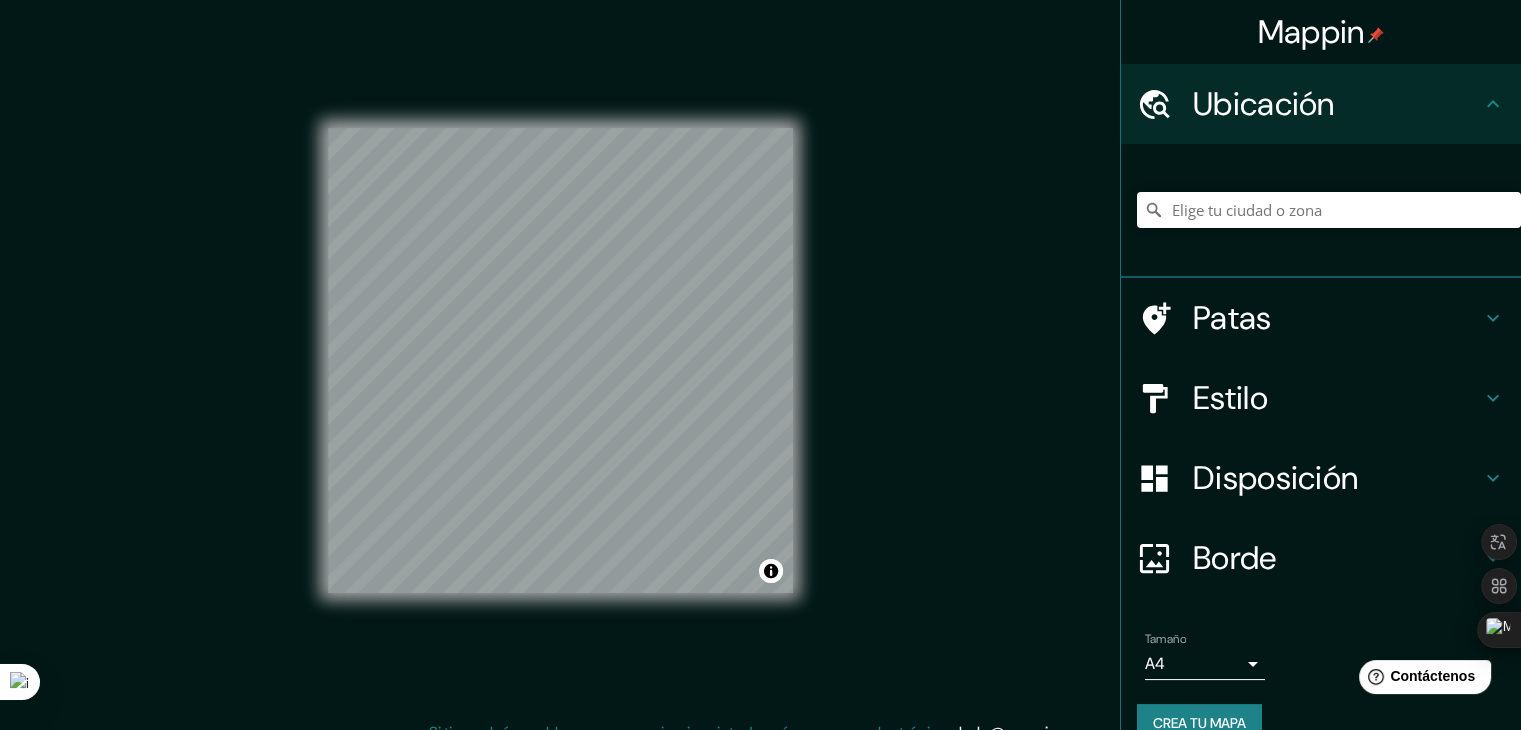 click at bounding box center [1329, 210] 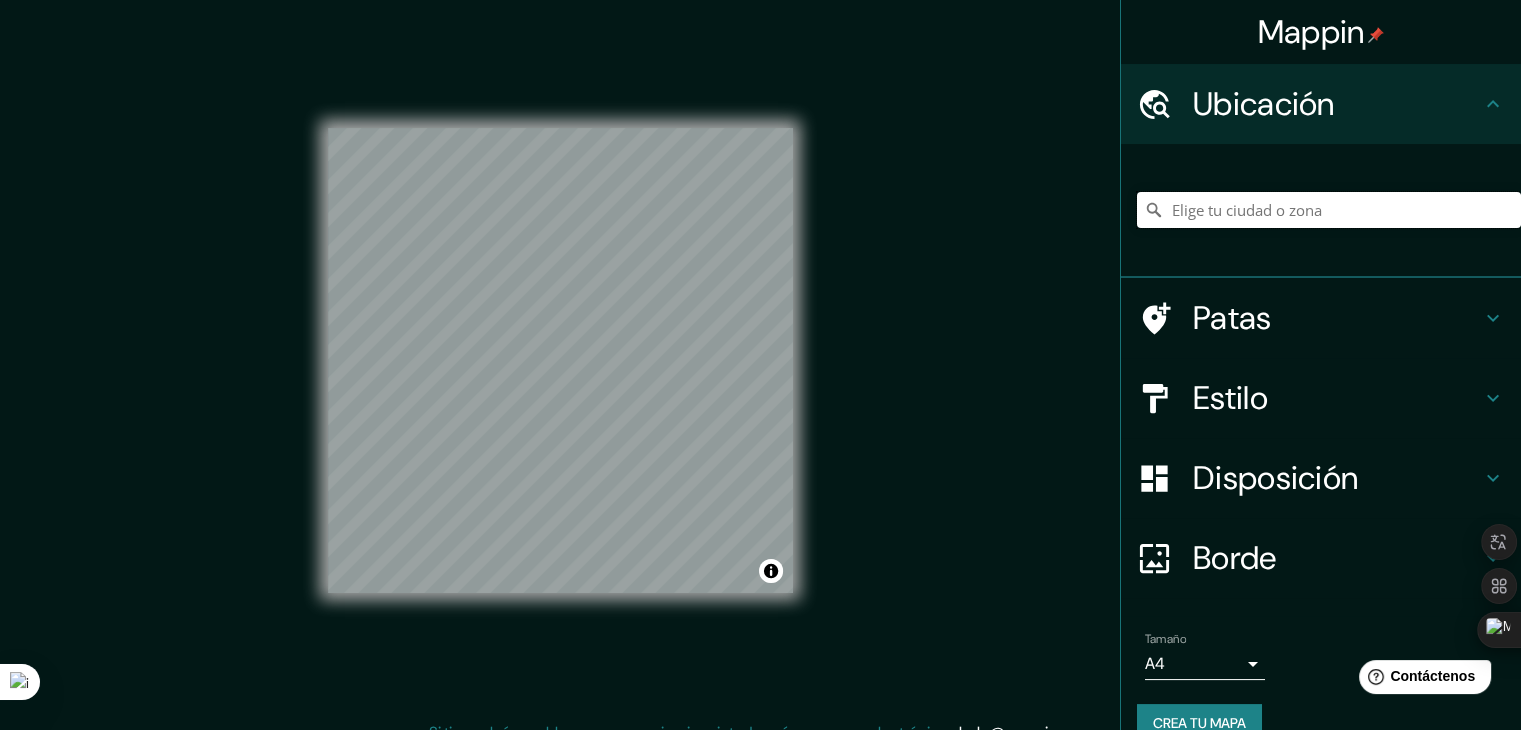 click at bounding box center [1329, 210] 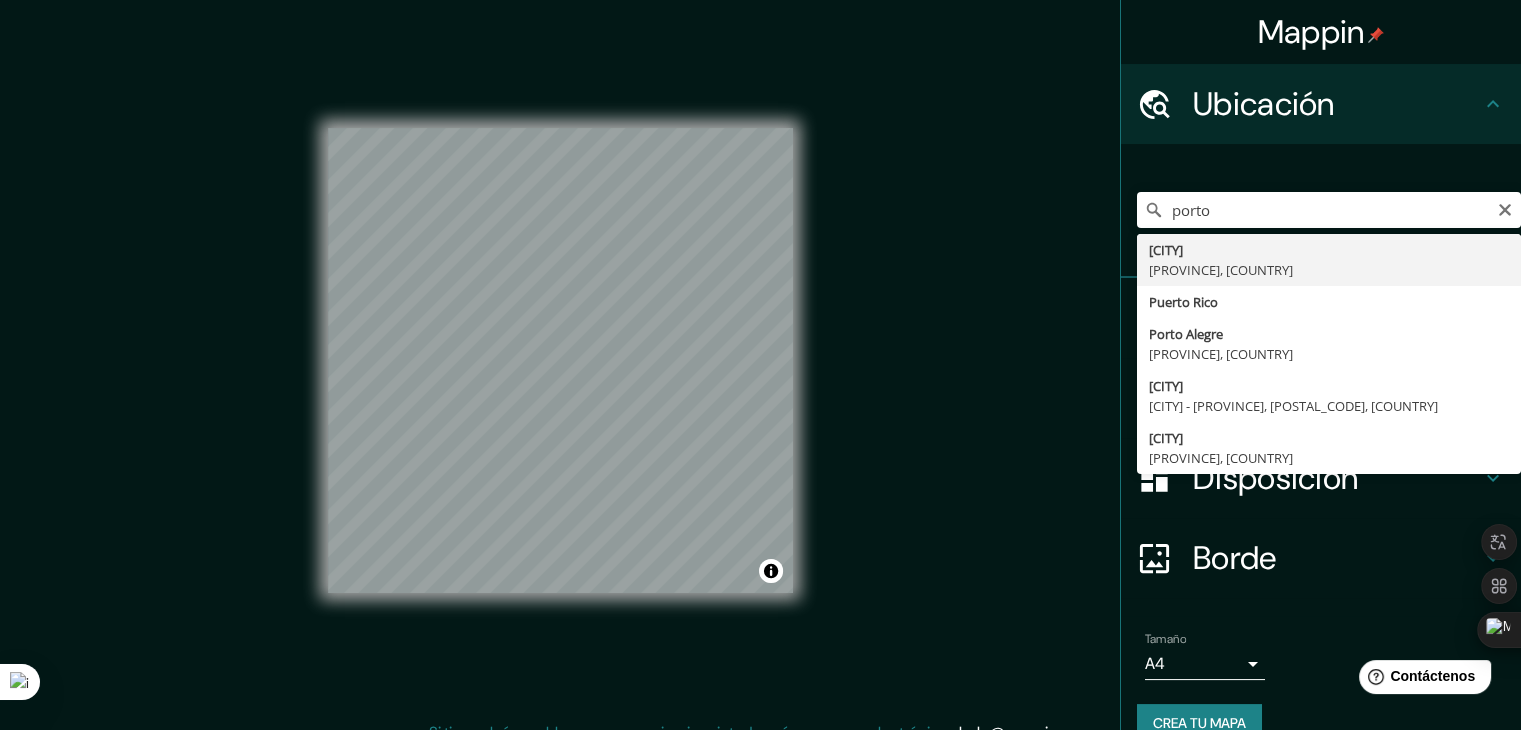 type on "[CITY], [PROVINCE], [COUNTRY]" 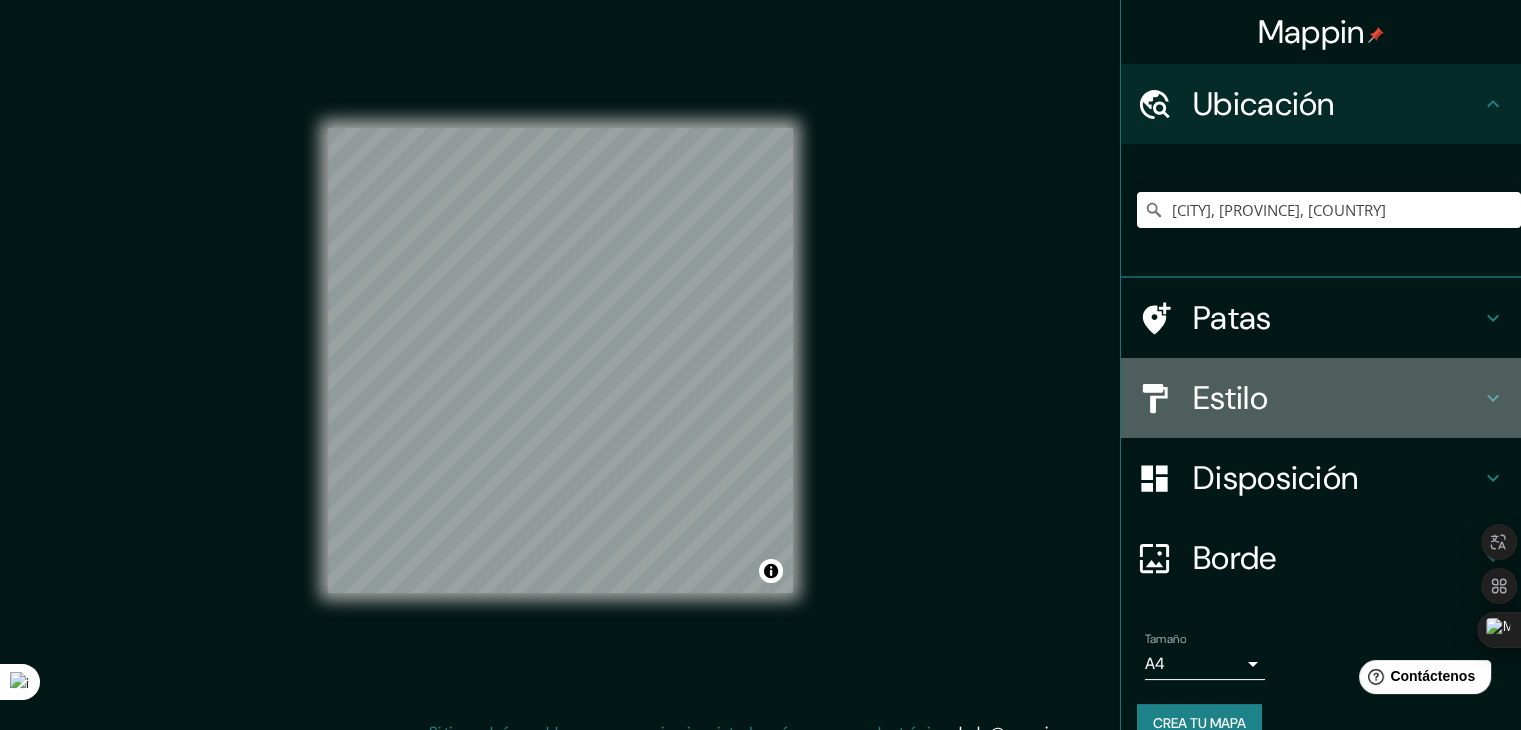 click on "Estilo" at bounding box center [1337, 398] 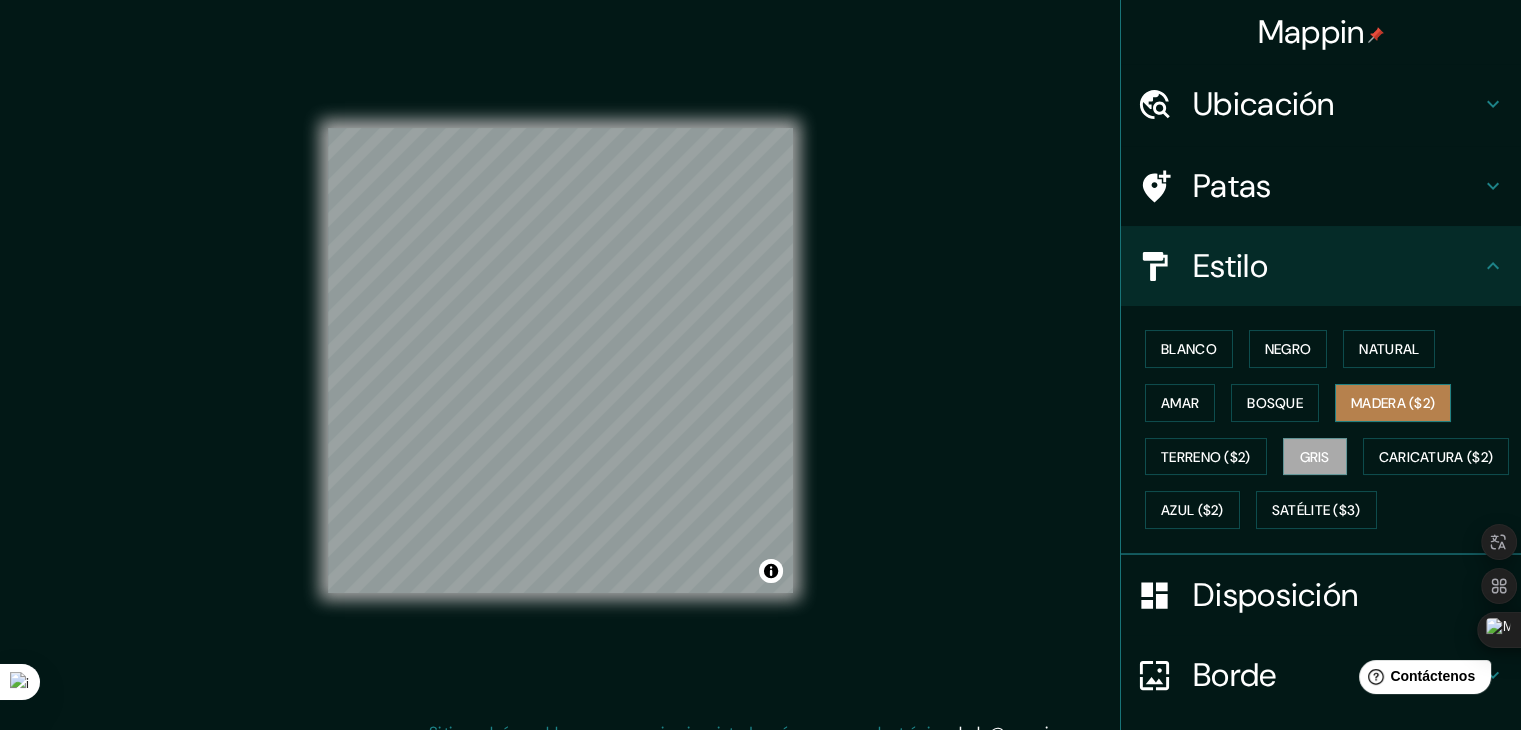 click on "Madera ($2)" at bounding box center (1393, 403) 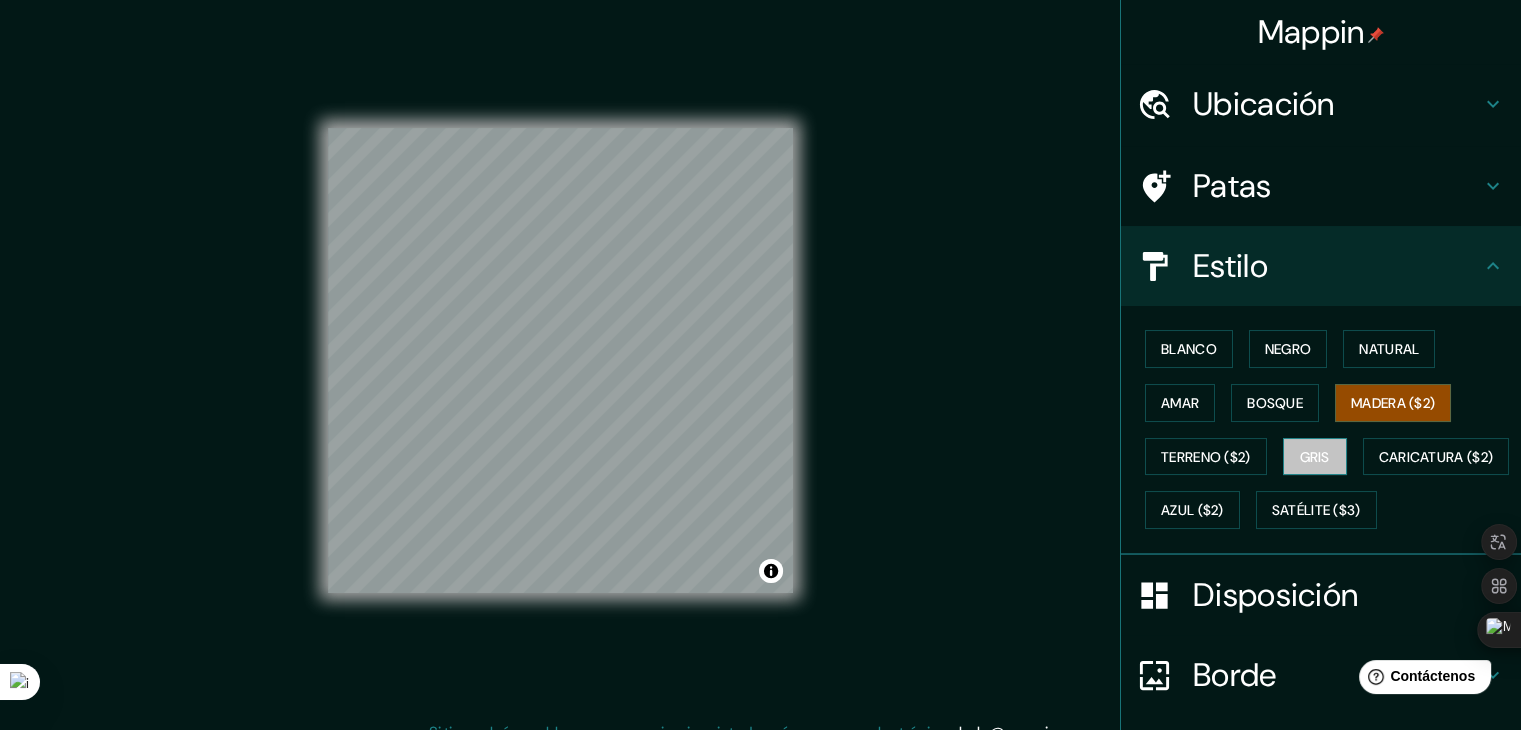 click on "Gris" at bounding box center [1315, 457] 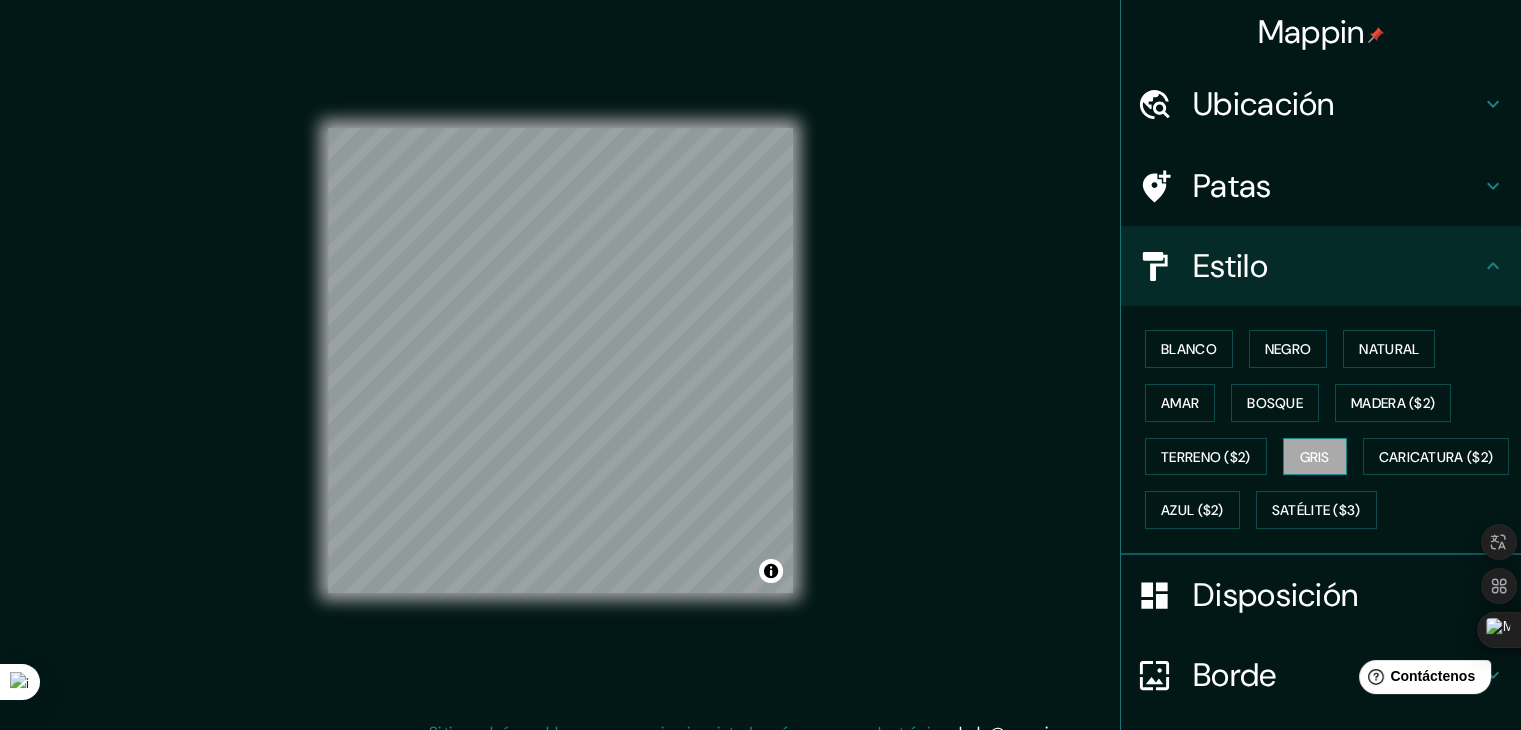 type 